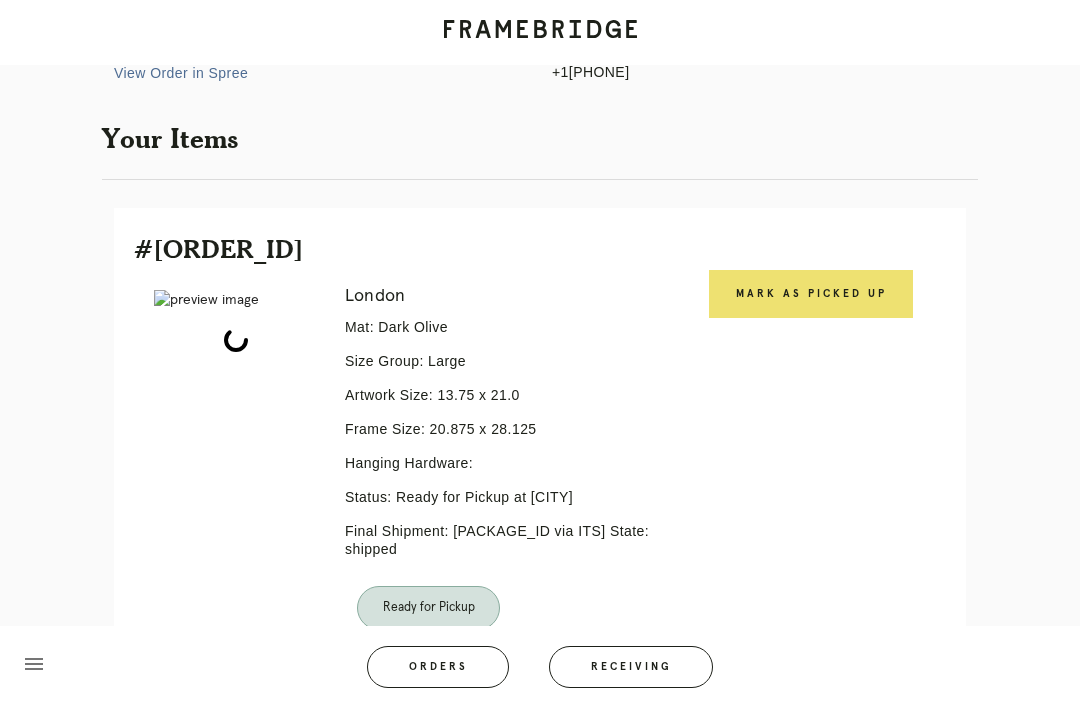 scroll, scrollTop: 327, scrollLeft: 0, axis: vertical 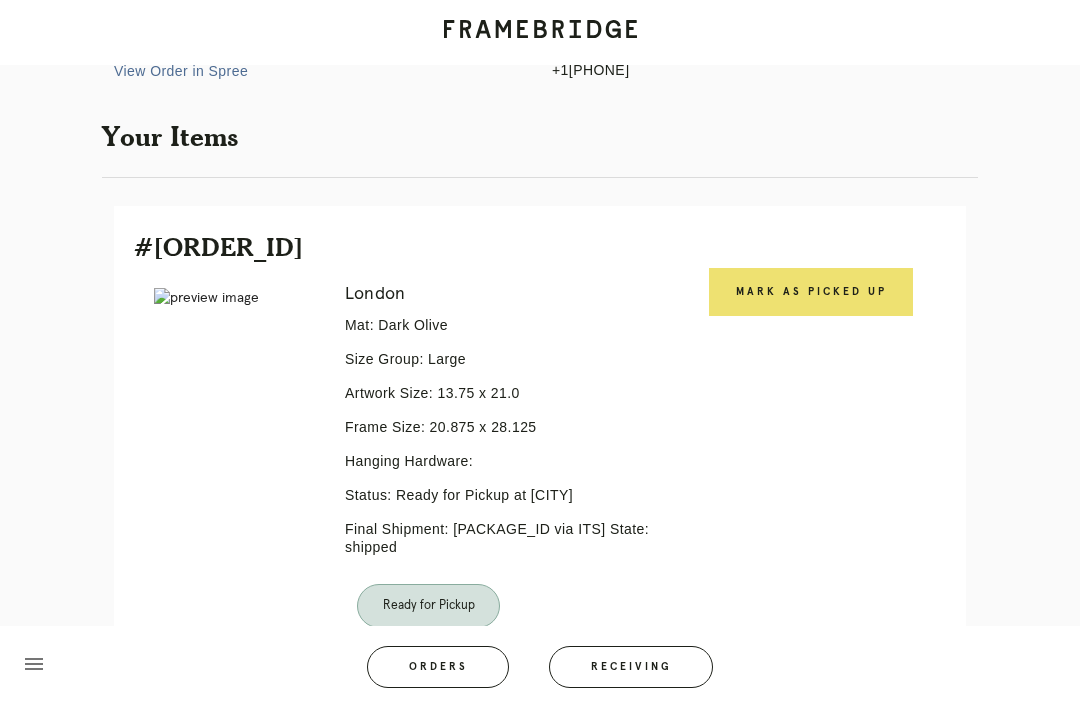 click on "Mark as Picked Up" at bounding box center [811, 292] 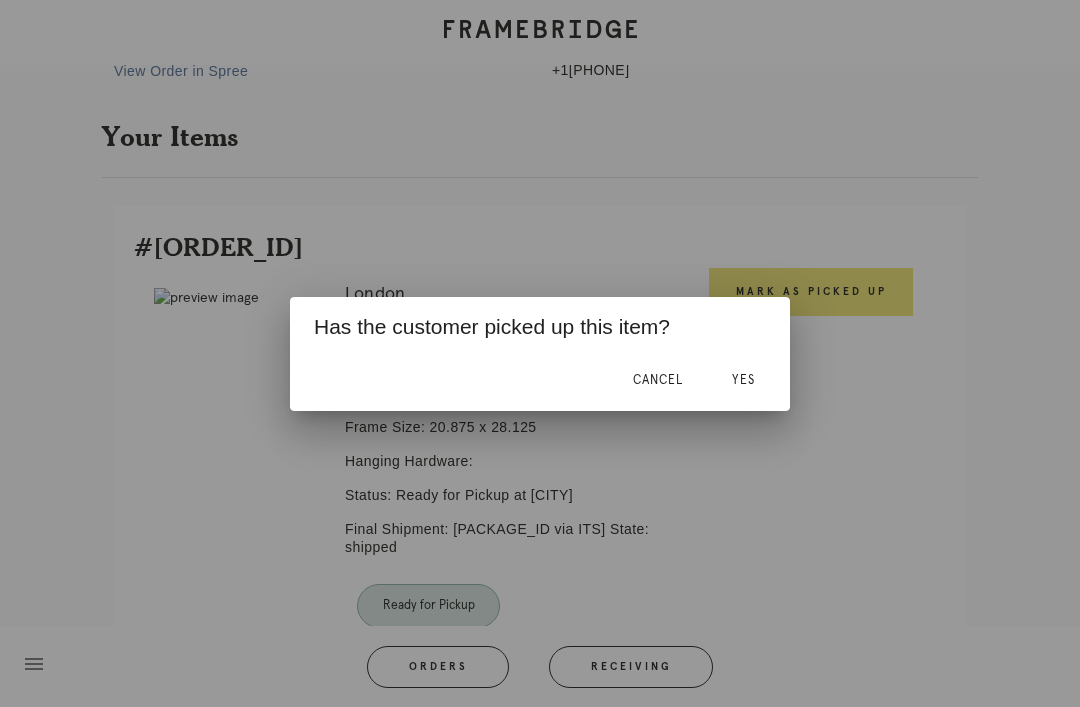 click on "Yes" at bounding box center [743, 381] 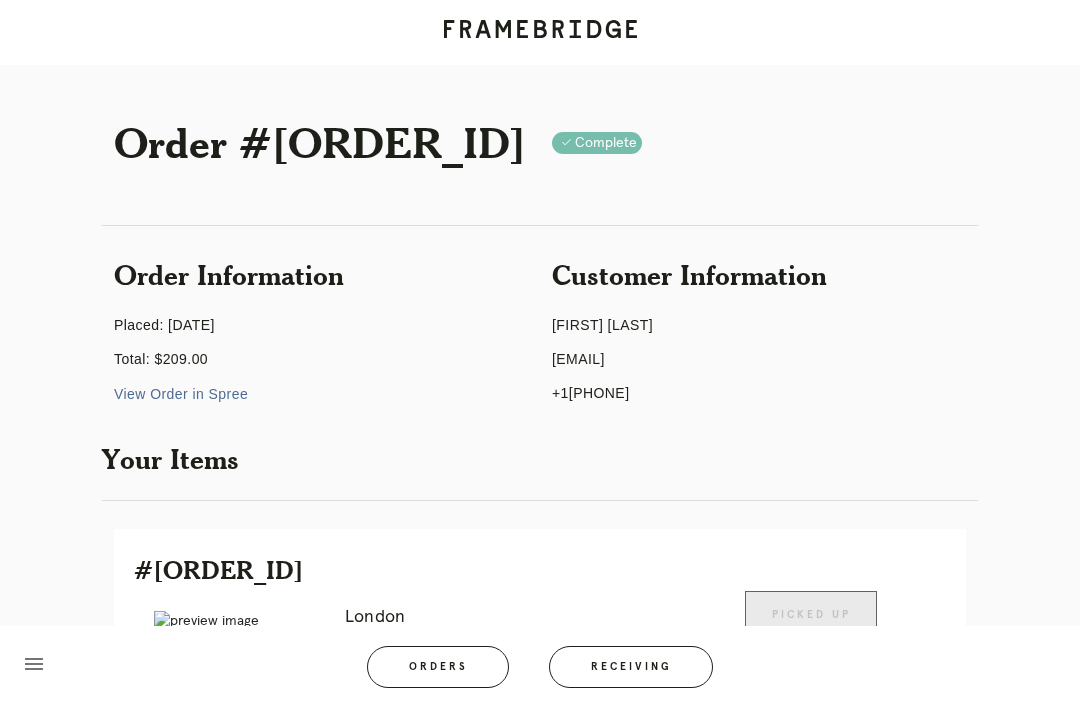 scroll, scrollTop: 0, scrollLeft: 0, axis: both 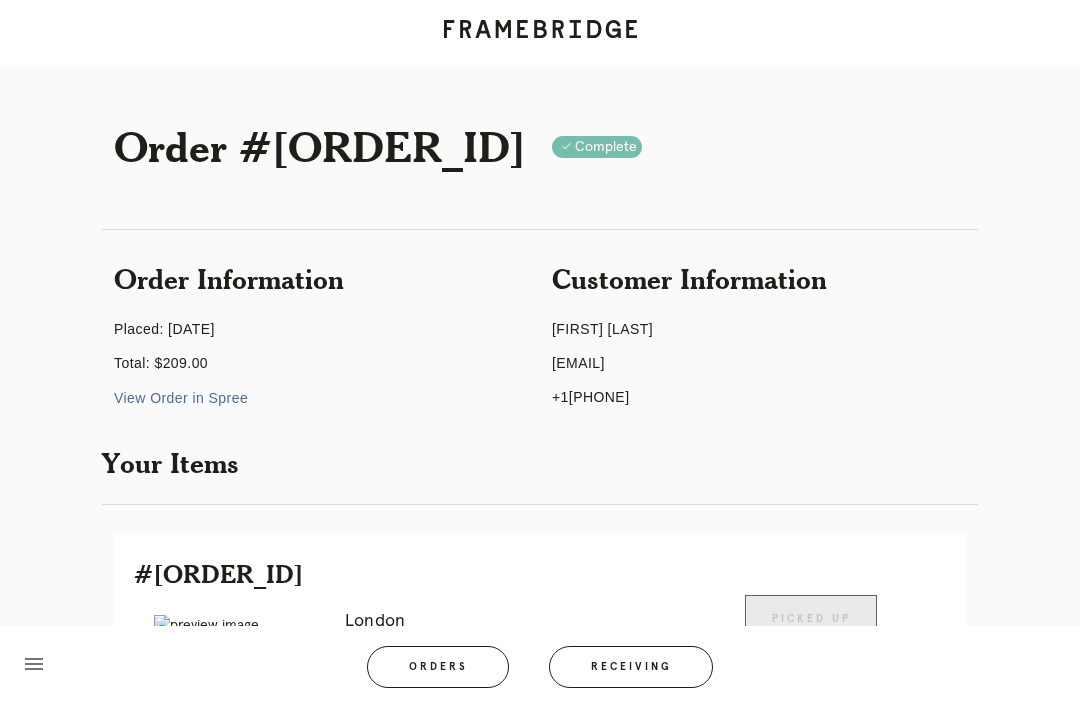 click at bounding box center [540, 32] 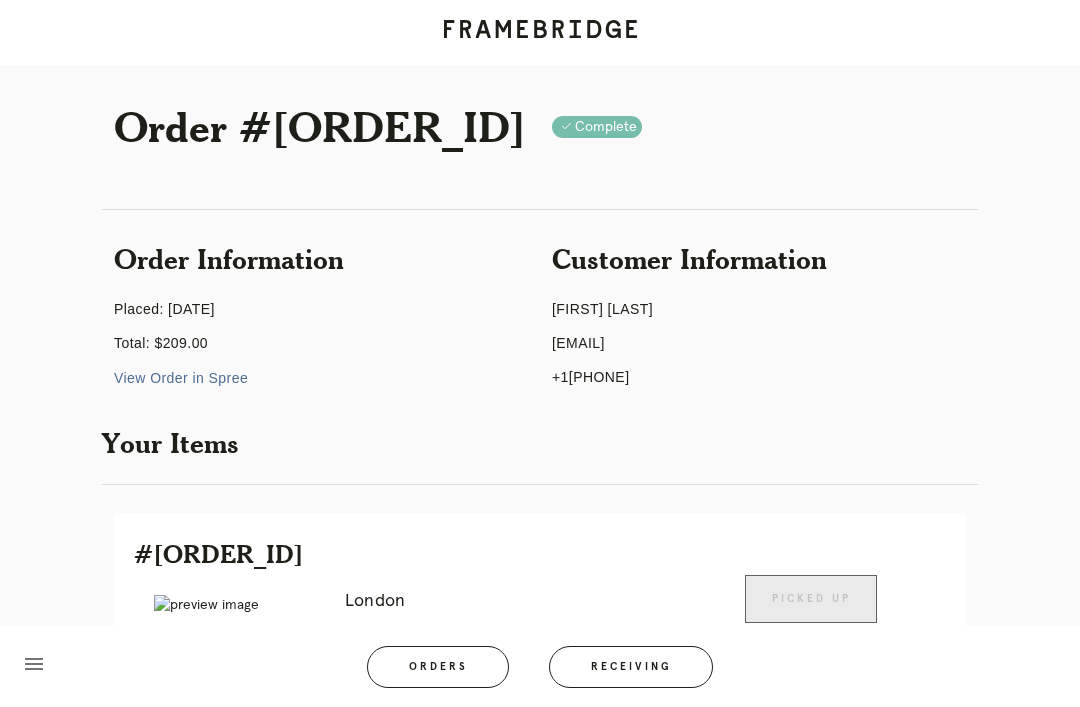 scroll, scrollTop: 0, scrollLeft: 0, axis: both 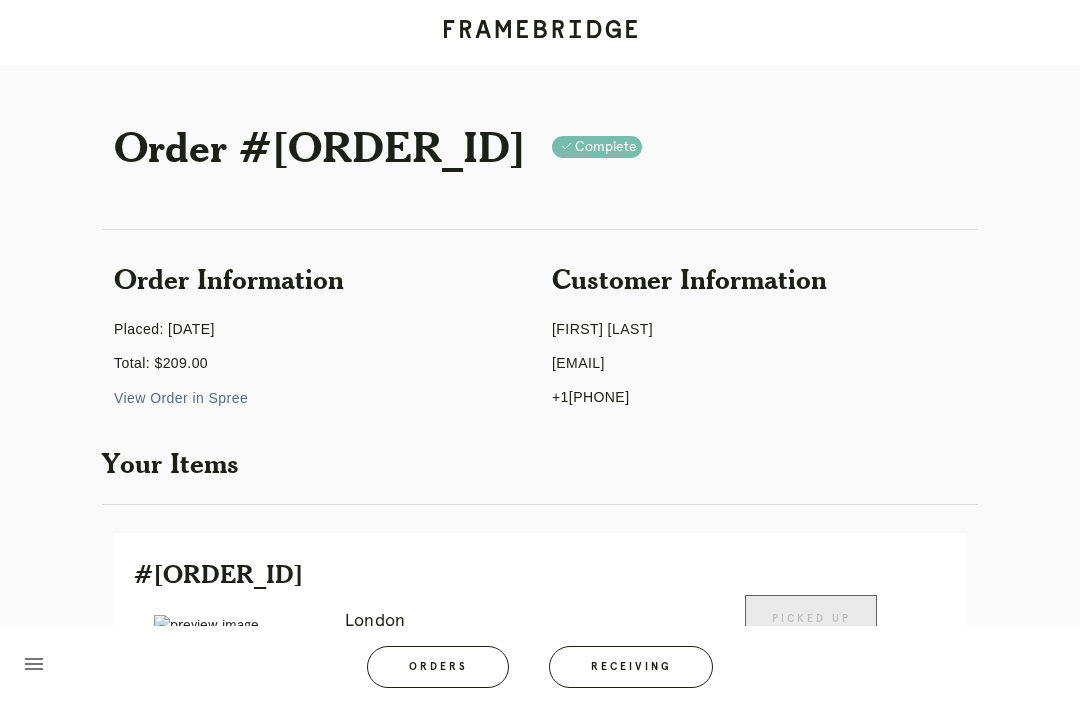 click on "Receiving" at bounding box center [631, 667] 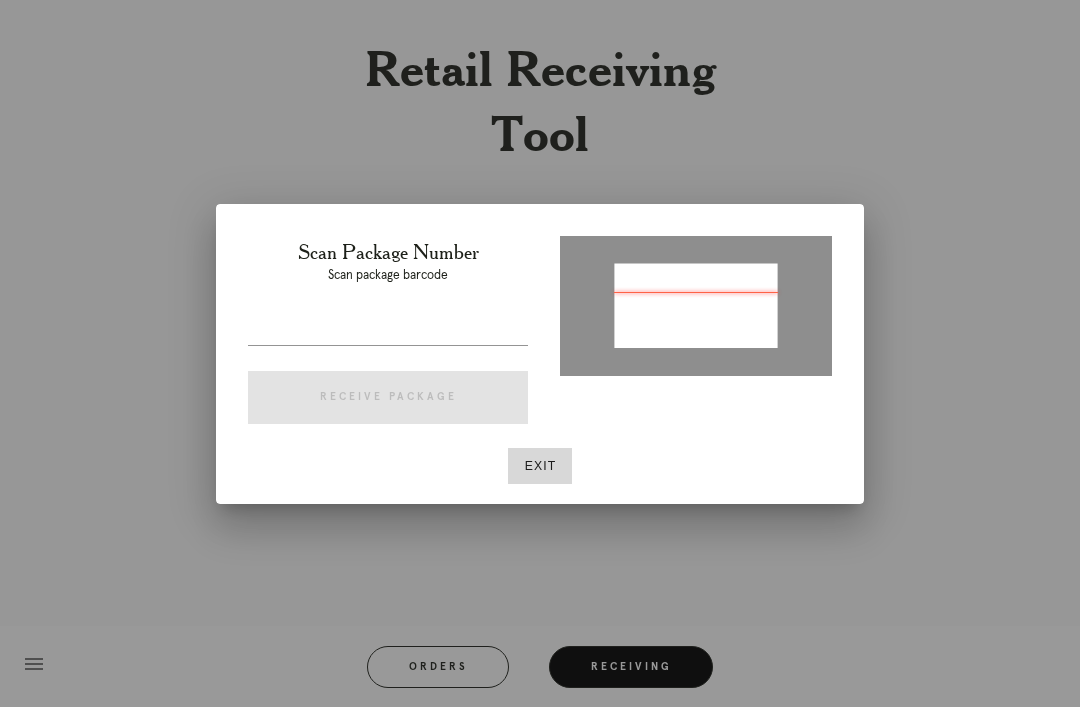 click on "Exit" at bounding box center (540, 466) 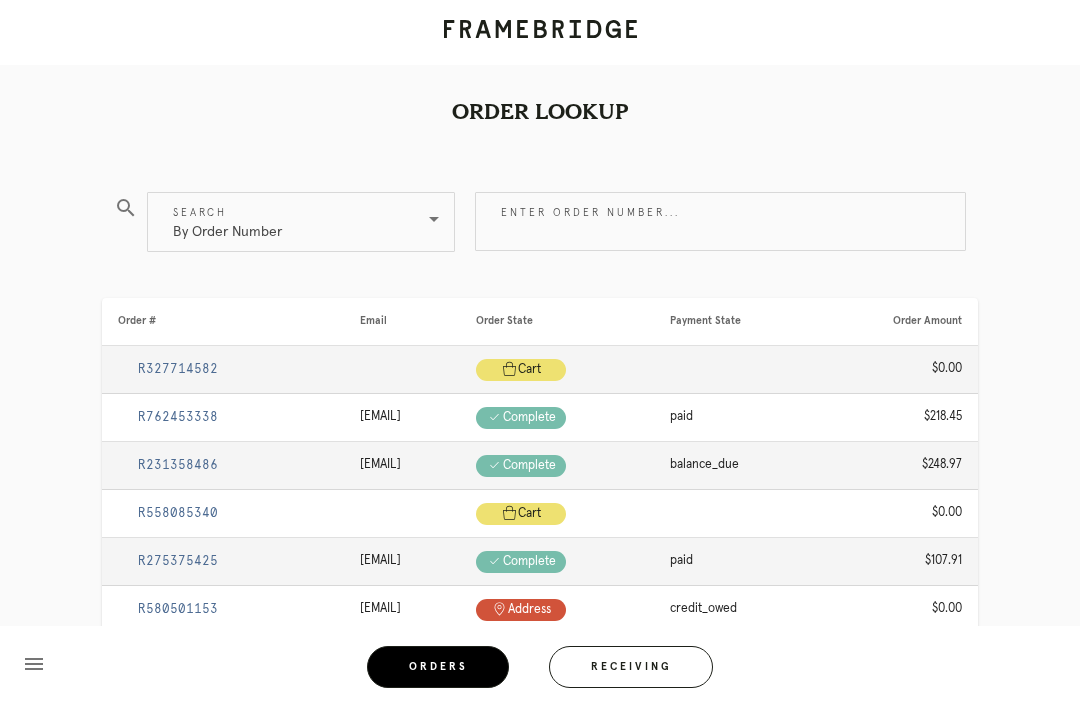 click on "Enter order number..." at bounding box center (720, 221) 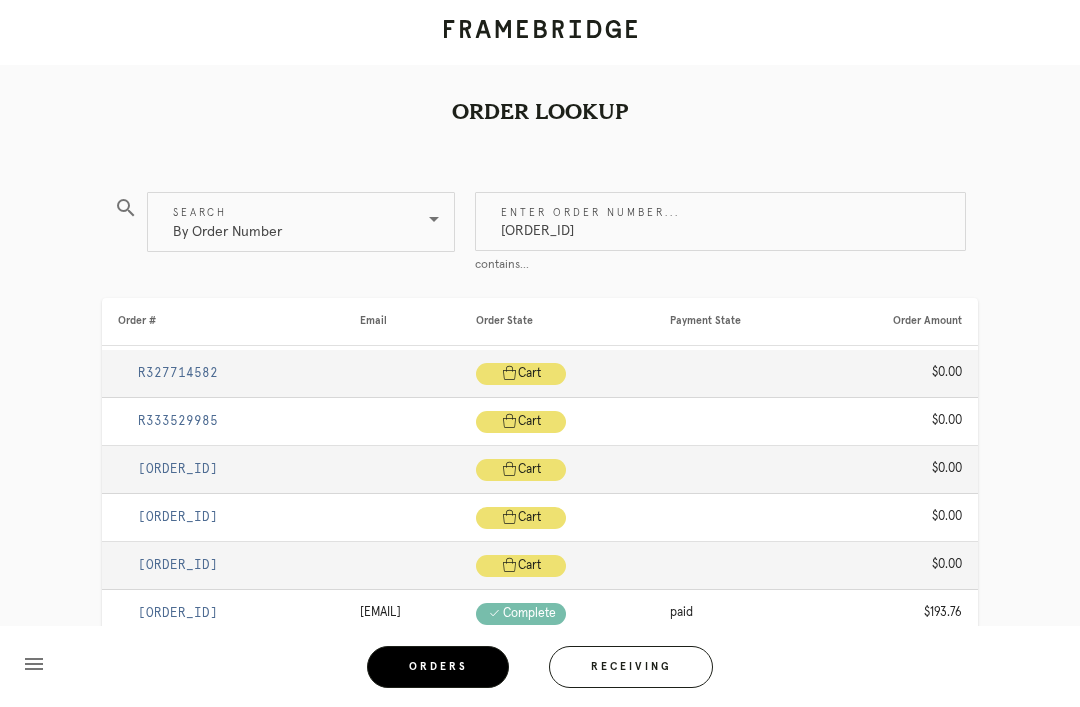 type on "R353466138" 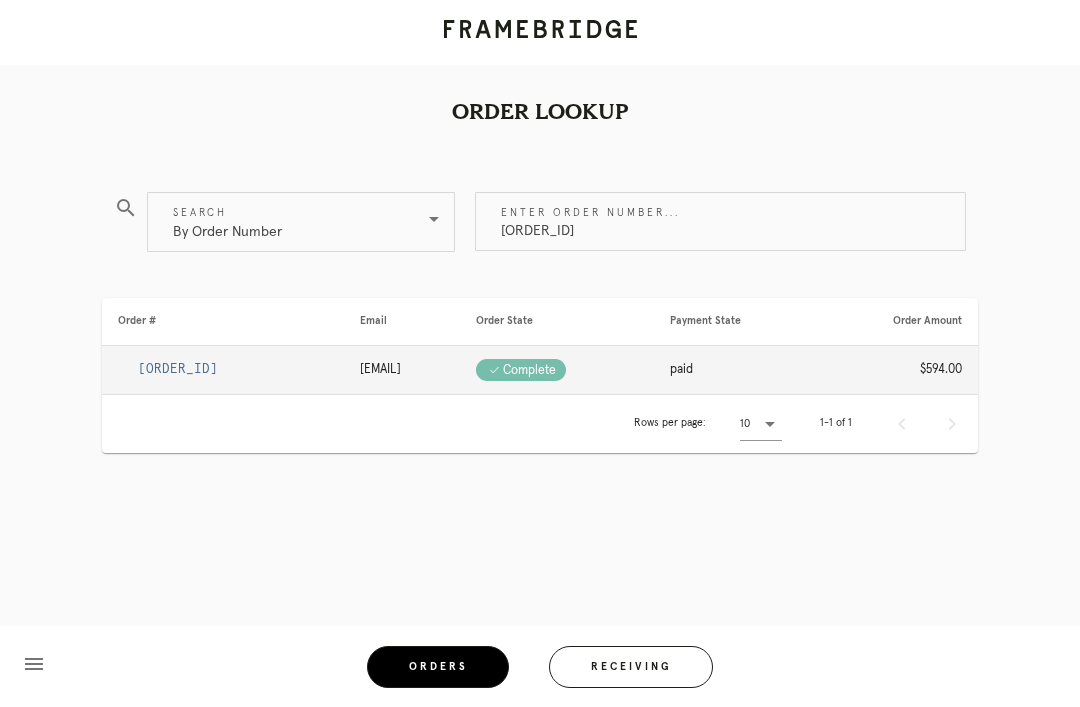 click on "R353466138" at bounding box center (178, 369) 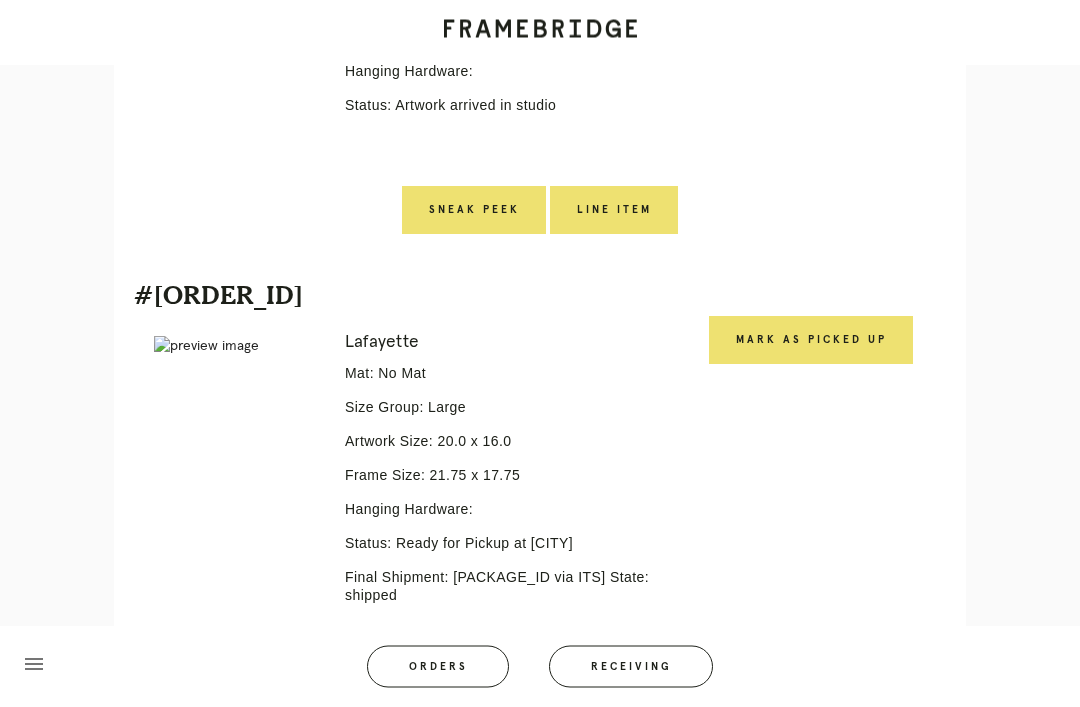 scroll, scrollTop: 717, scrollLeft: 0, axis: vertical 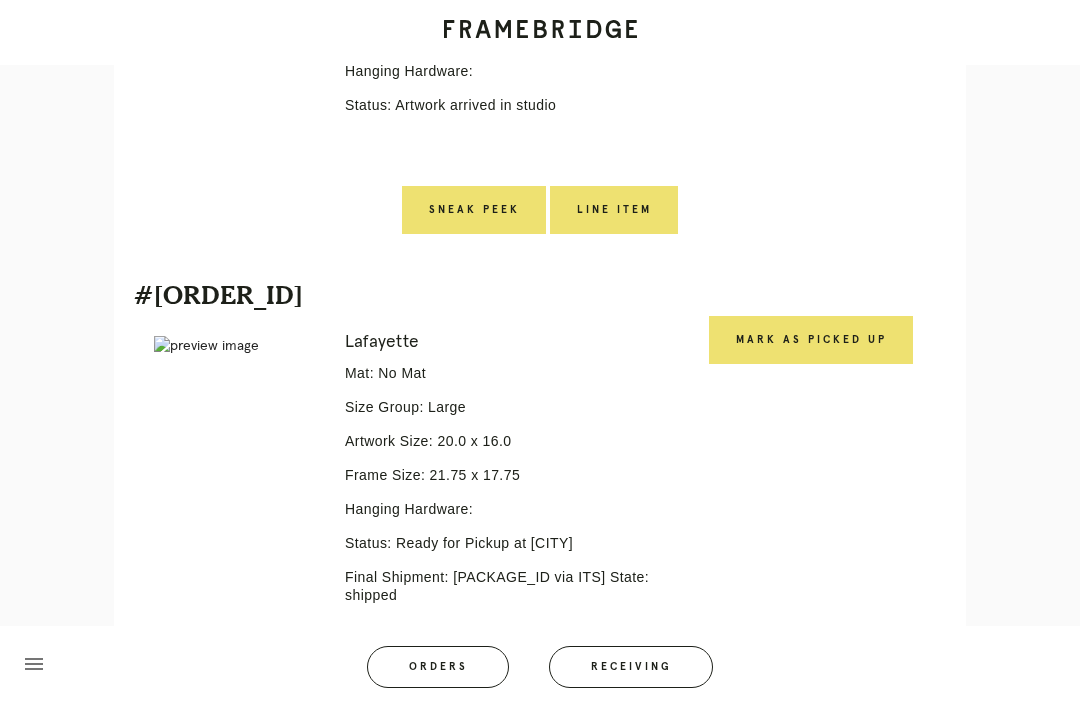 click on "Mark as Picked Up" at bounding box center (811, 340) 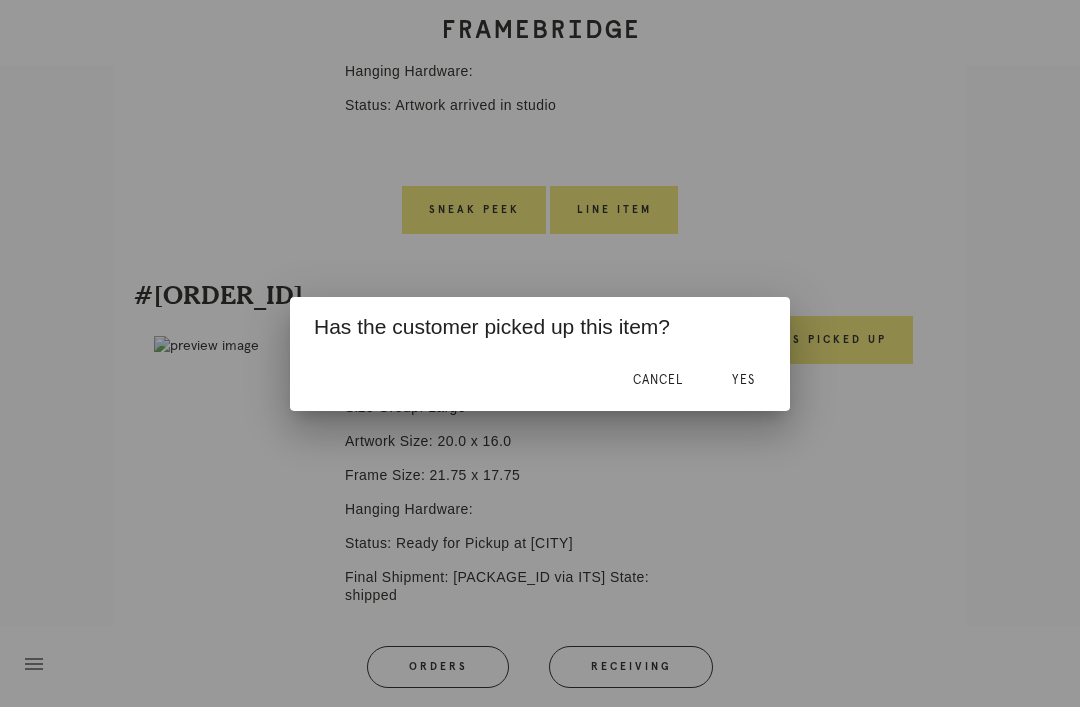 click on "Yes" at bounding box center [743, 381] 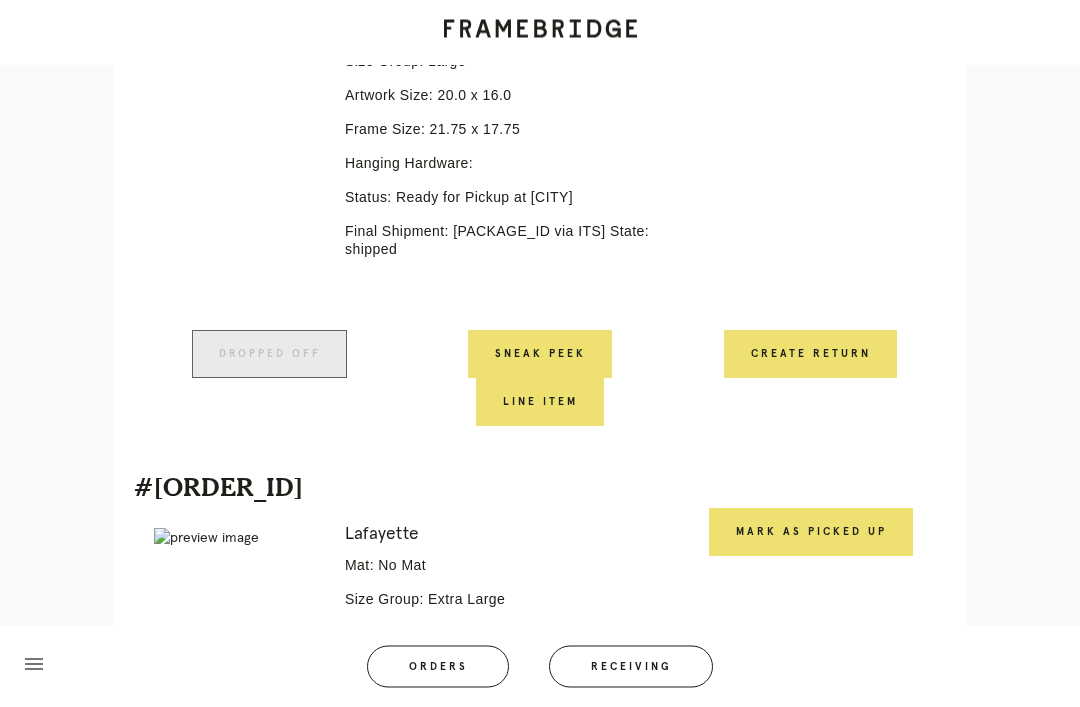 scroll, scrollTop: 1063, scrollLeft: 0, axis: vertical 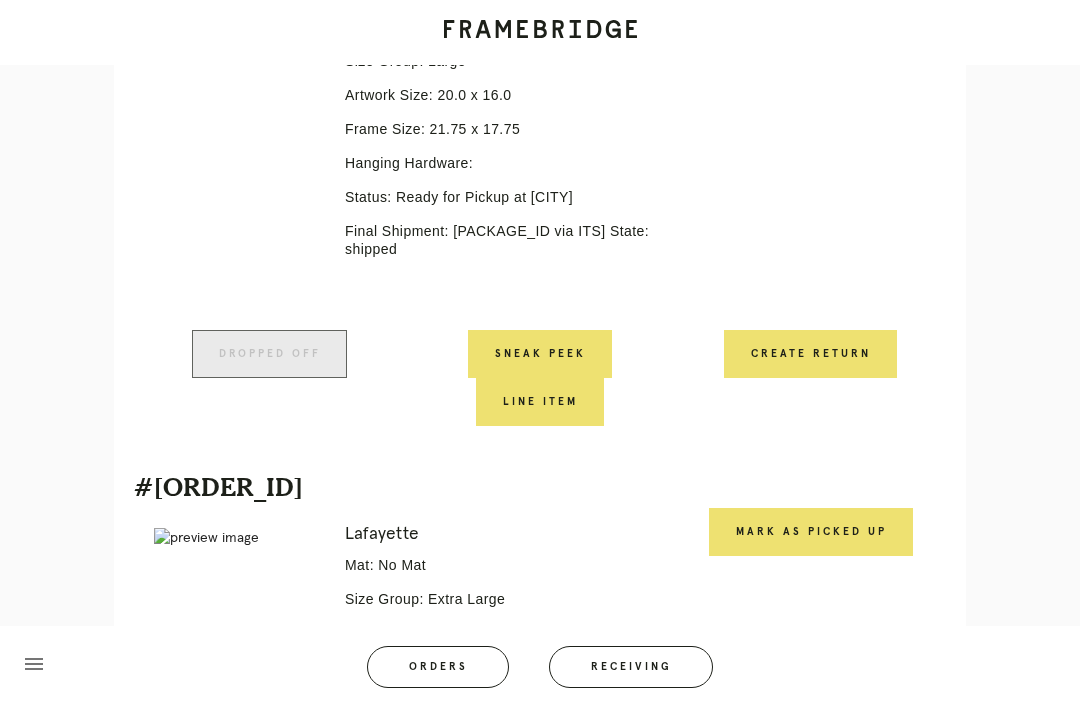 click on "Mark as Picked Up" at bounding box center [811, 532] 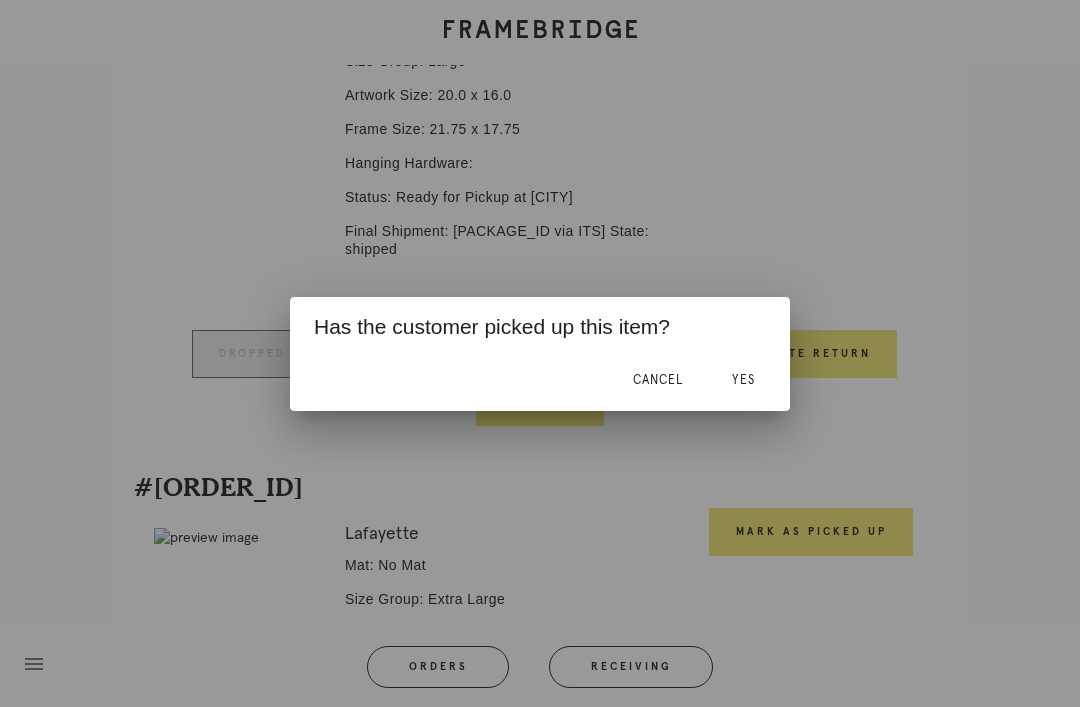click on "Yes" at bounding box center (743, 380) 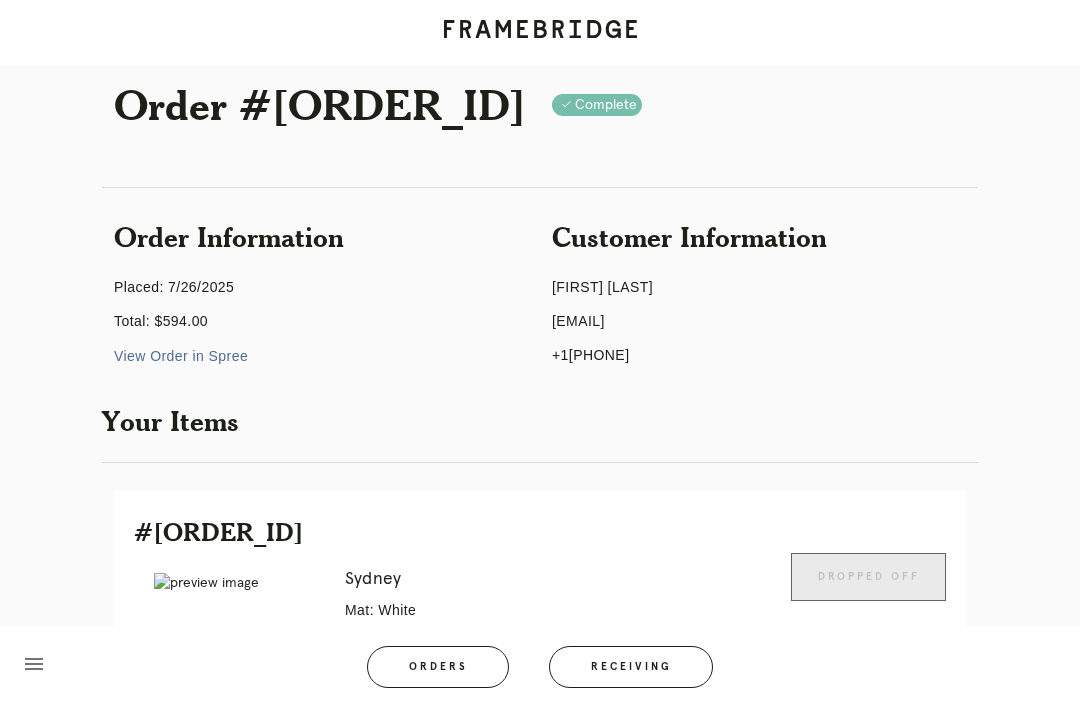 scroll, scrollTop: 0, scrollLeft: 0, axis: both 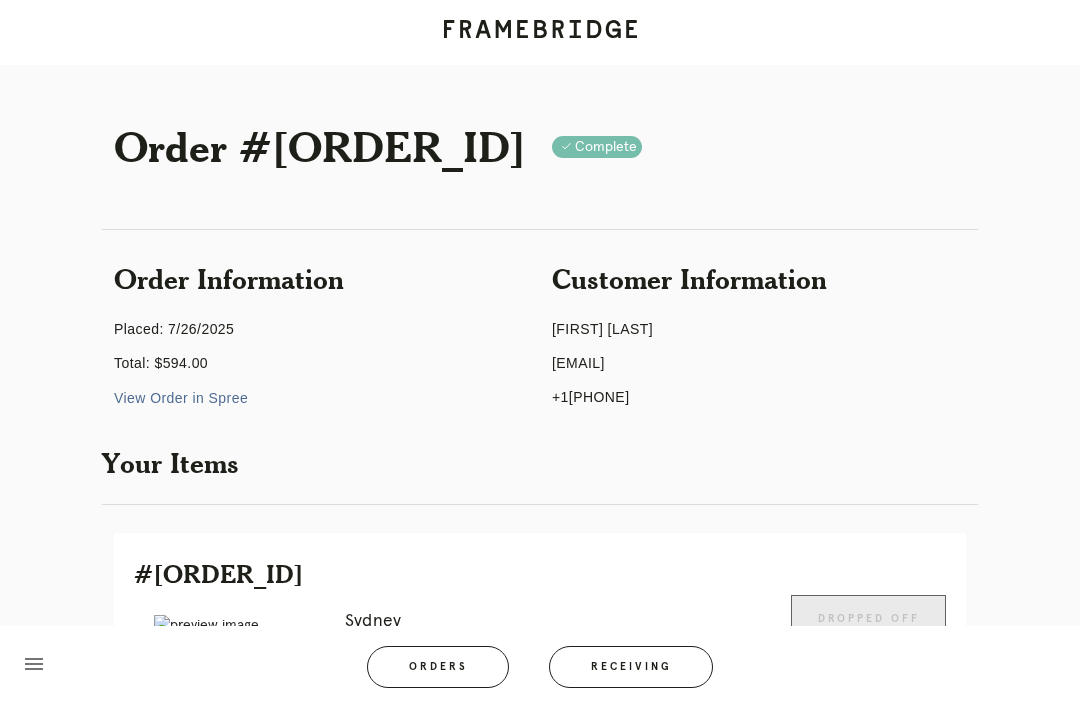 click on "Receiving" at bounding box center [631, 667] 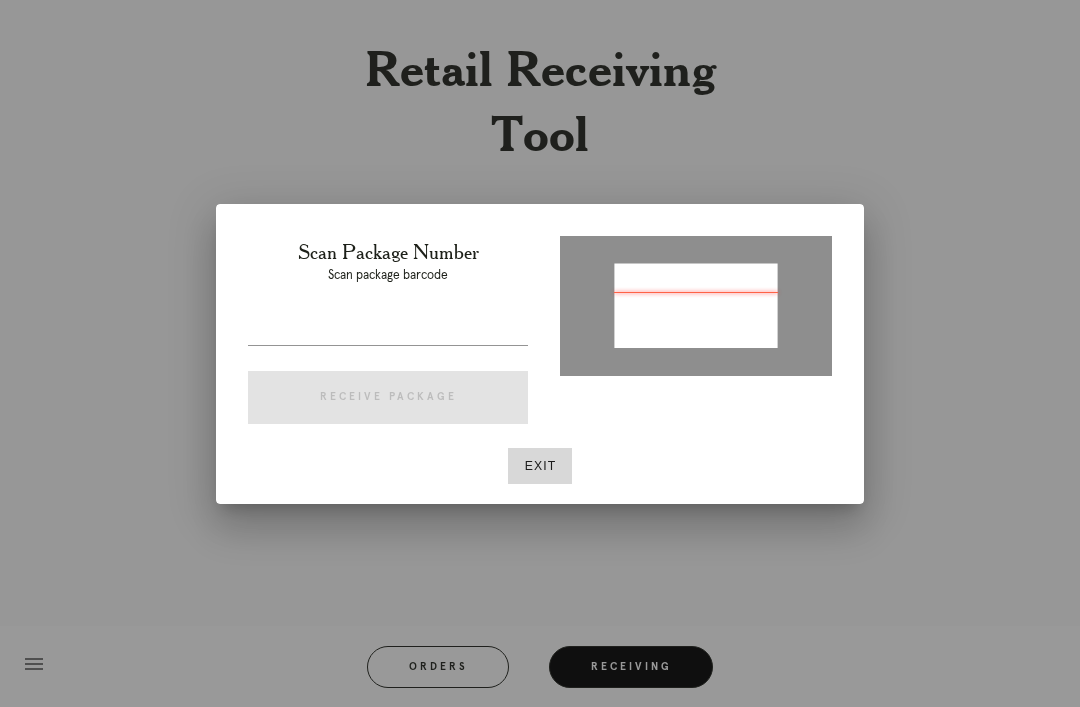 type on "P150333132136195" 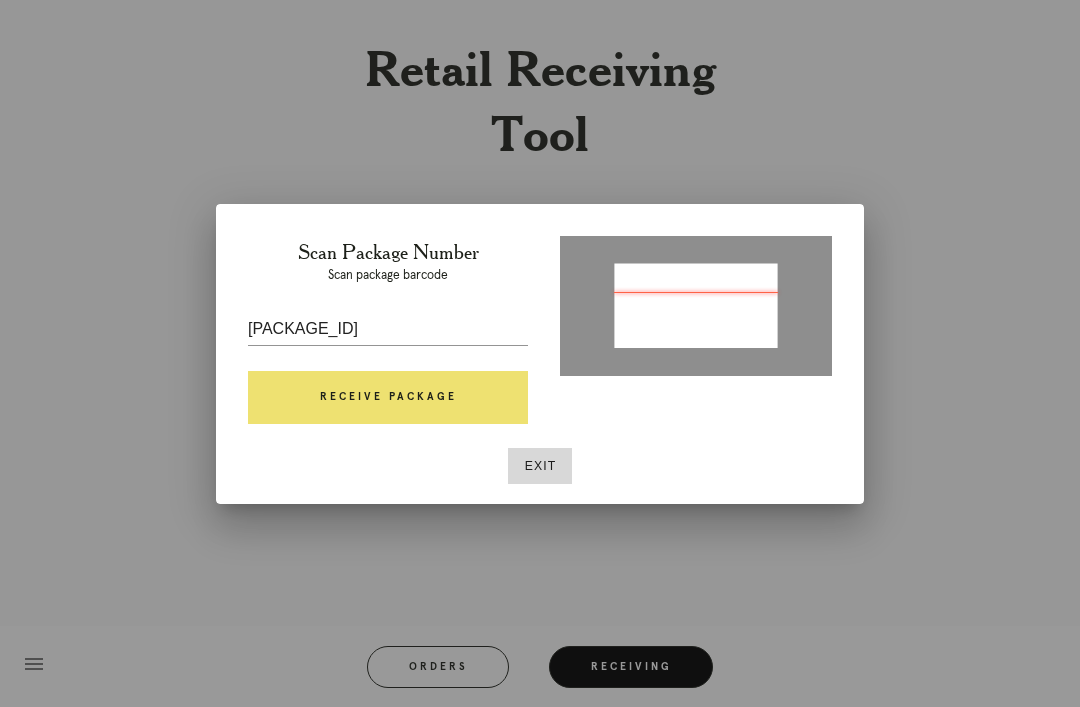 click on "Receive Package" at bounding box center [388, 398] 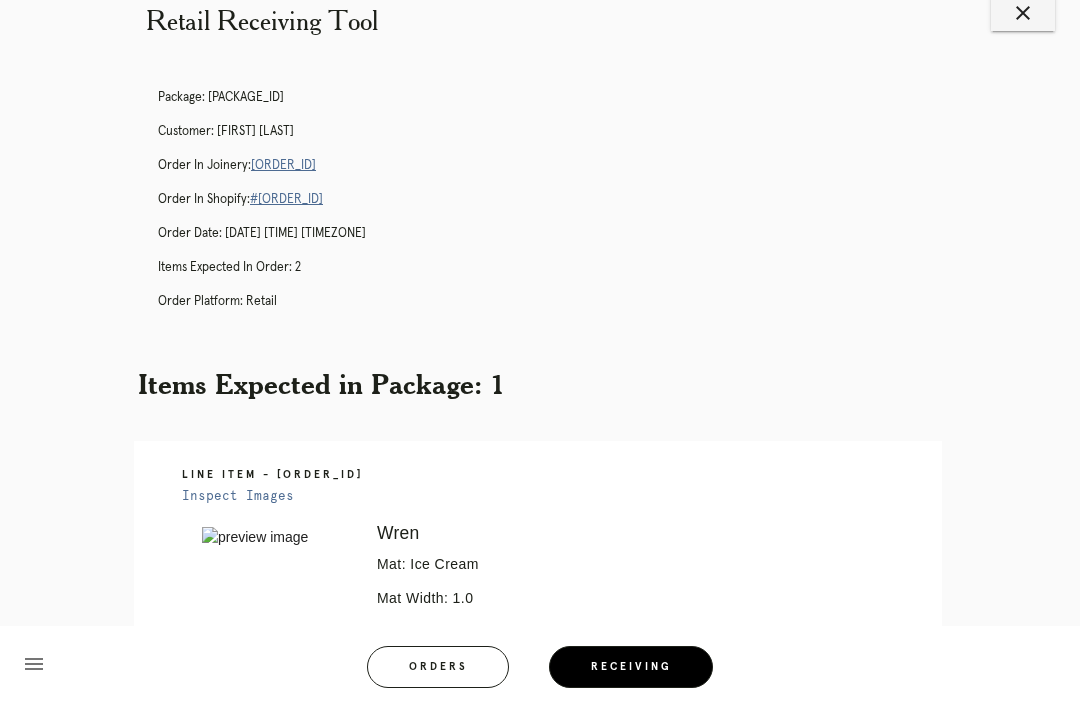 scroll, scrollTop: 0, scrollLeft: 0, axis: both 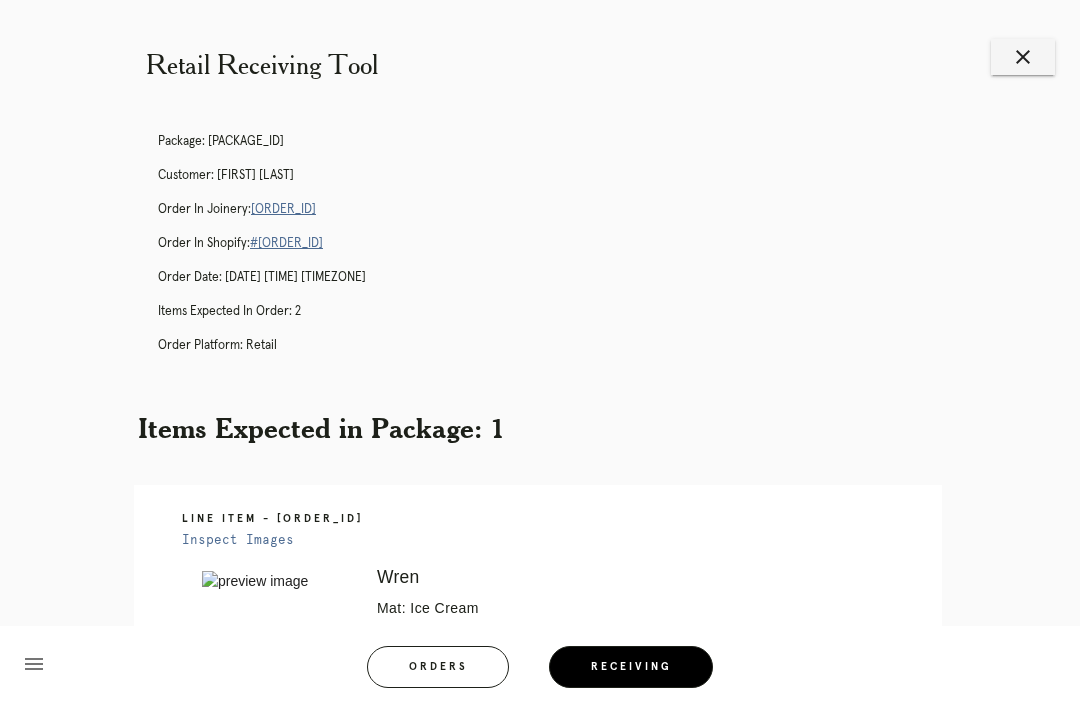 click on "R731870914" at bounding box center (283, 209) 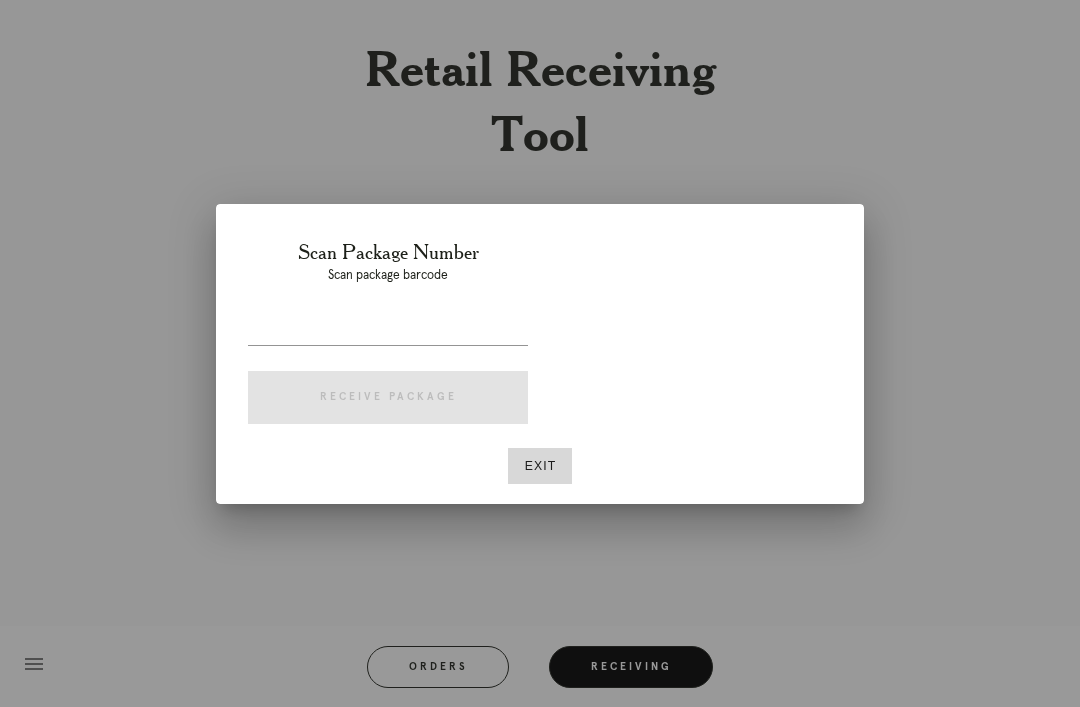 scroll, scrollTop: 64, scrollLeft: 0, axis: vertical 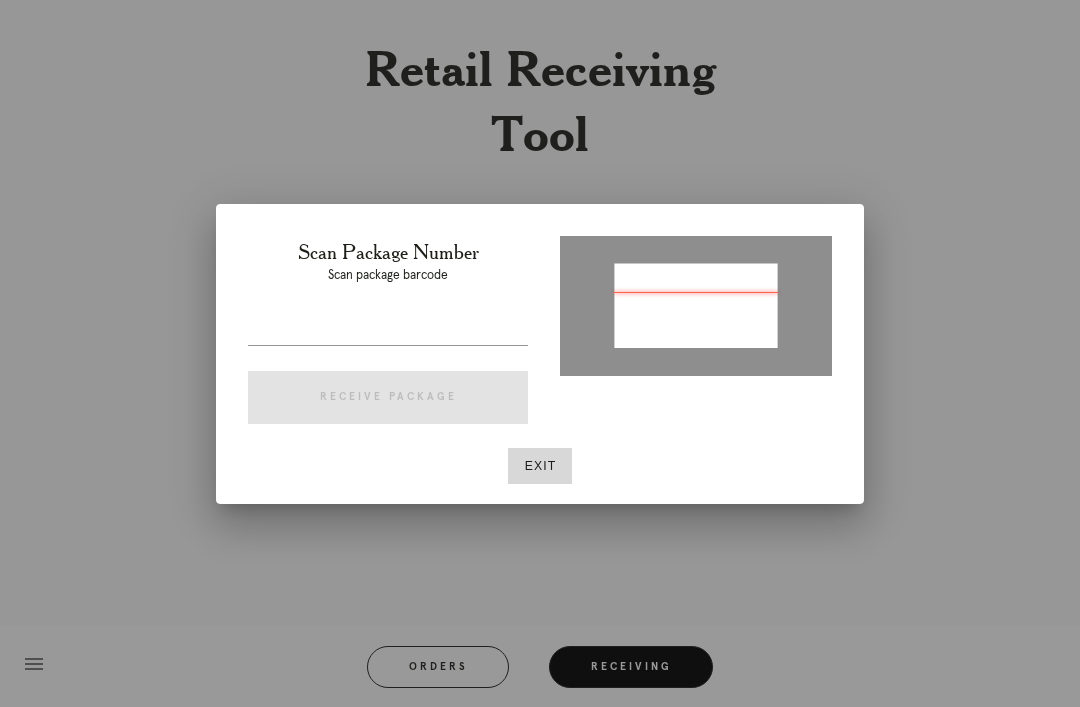 type on "[TRACKING_NUMBER]" 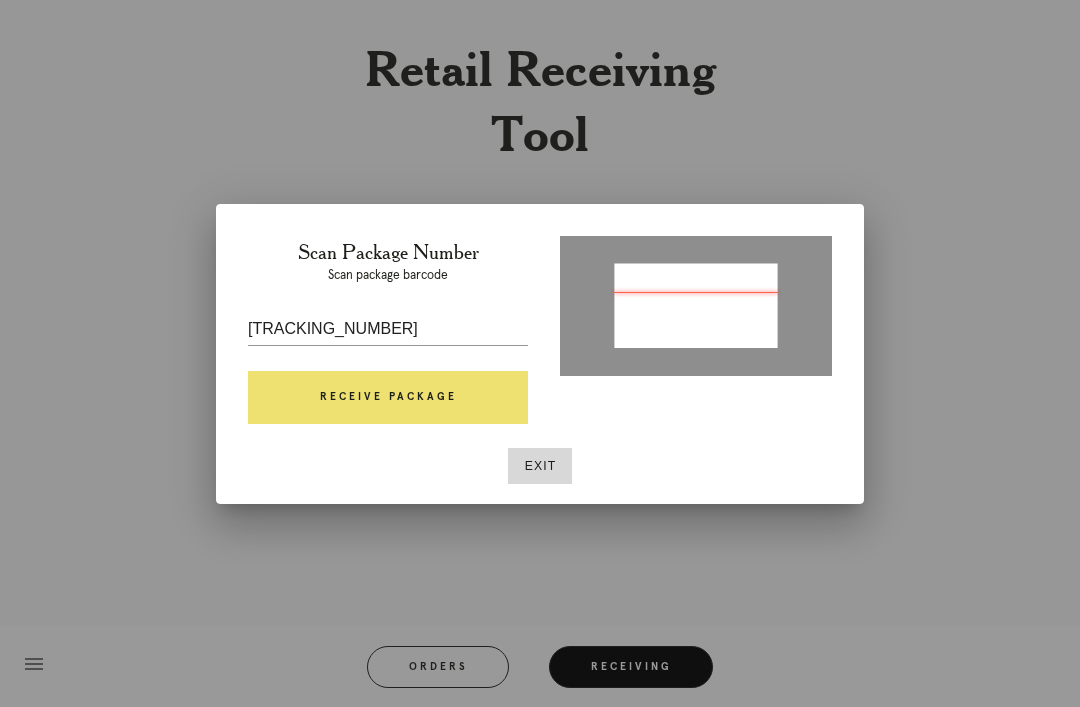 click on "Receive Package" at bounding box center (388, 398) 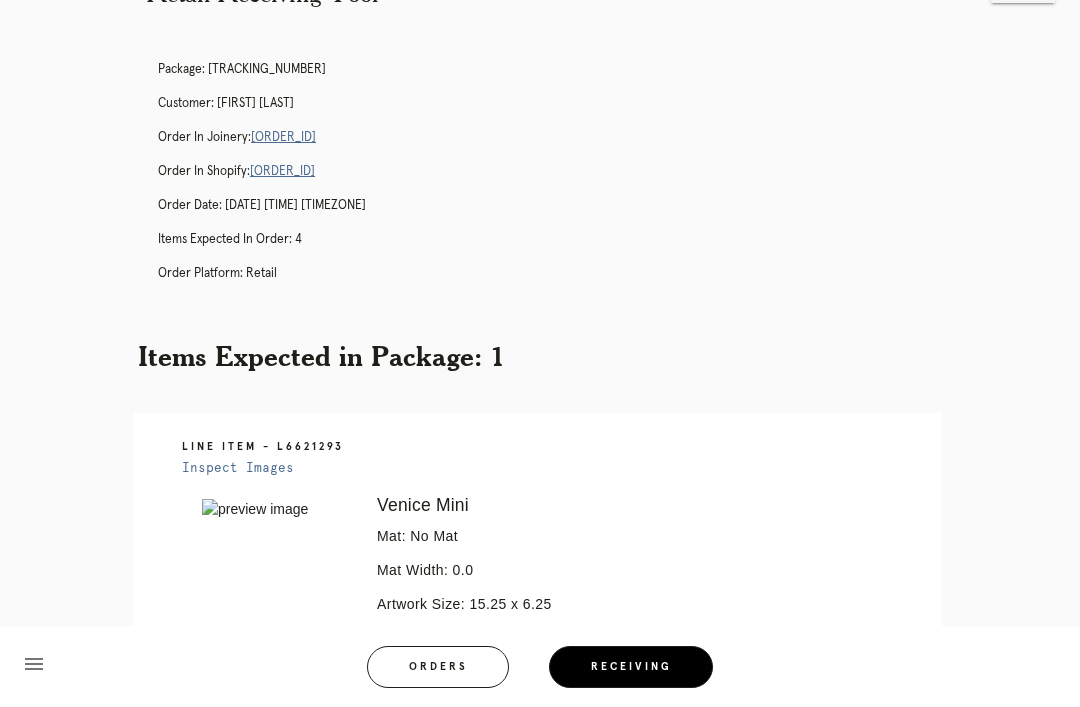 scroll, scrollTop: 71, scrollLeft: 0, axis: vertical 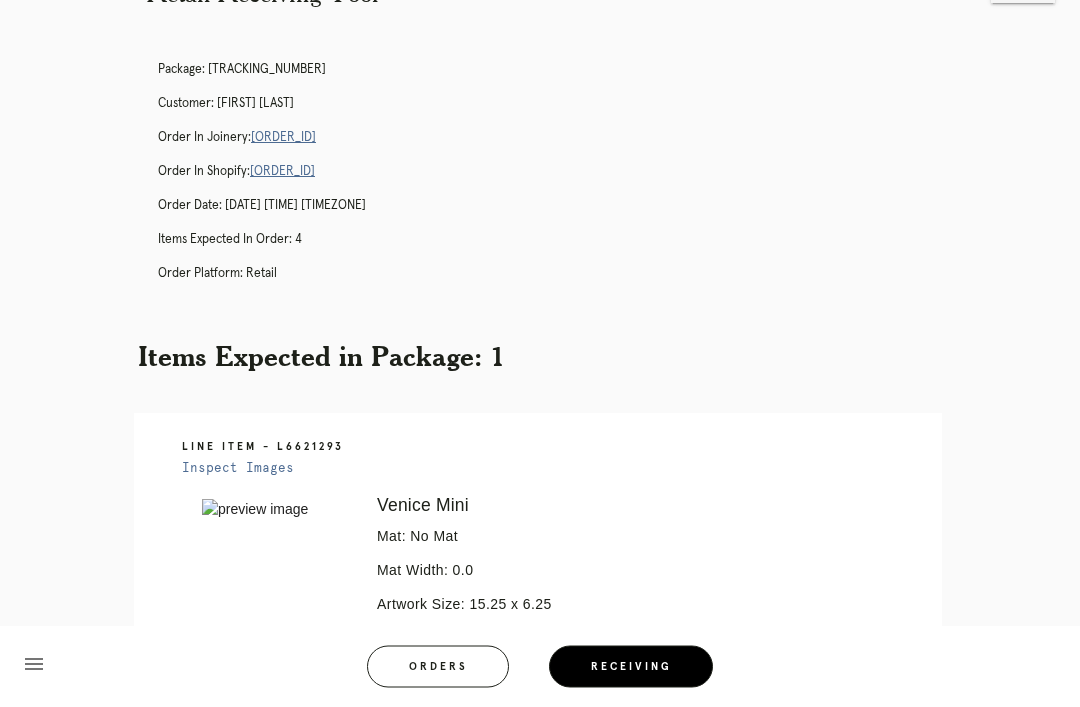 click on "R462607099" at bounding box center (283, 138) 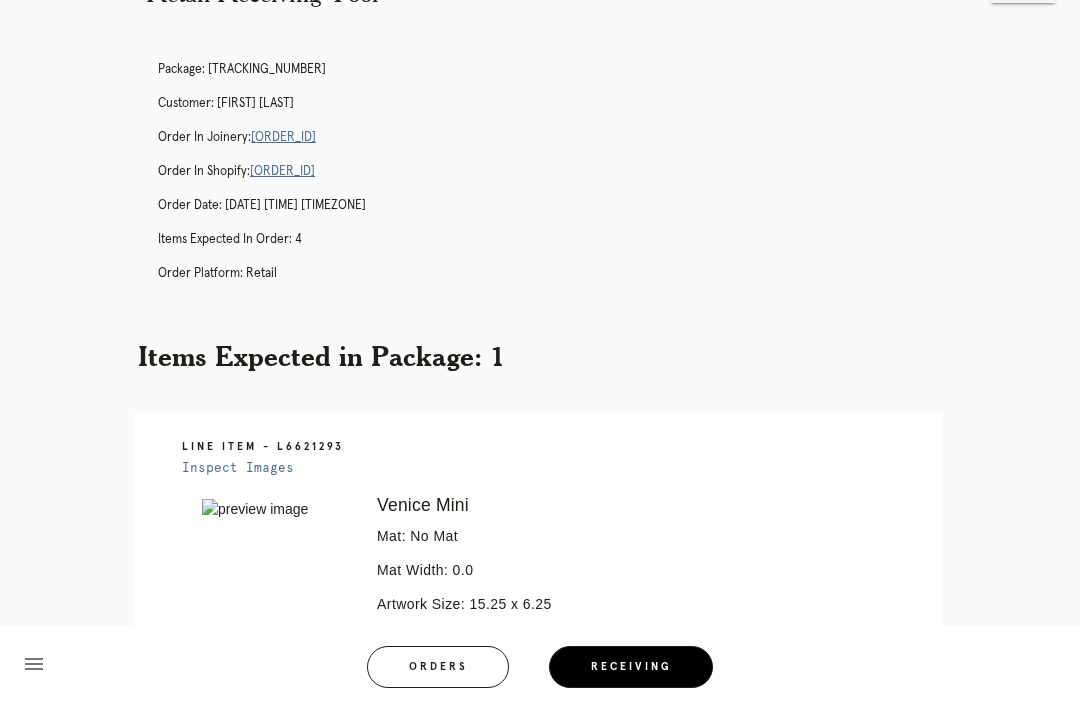 click on "Receiving" at bounding box center [631, 667] 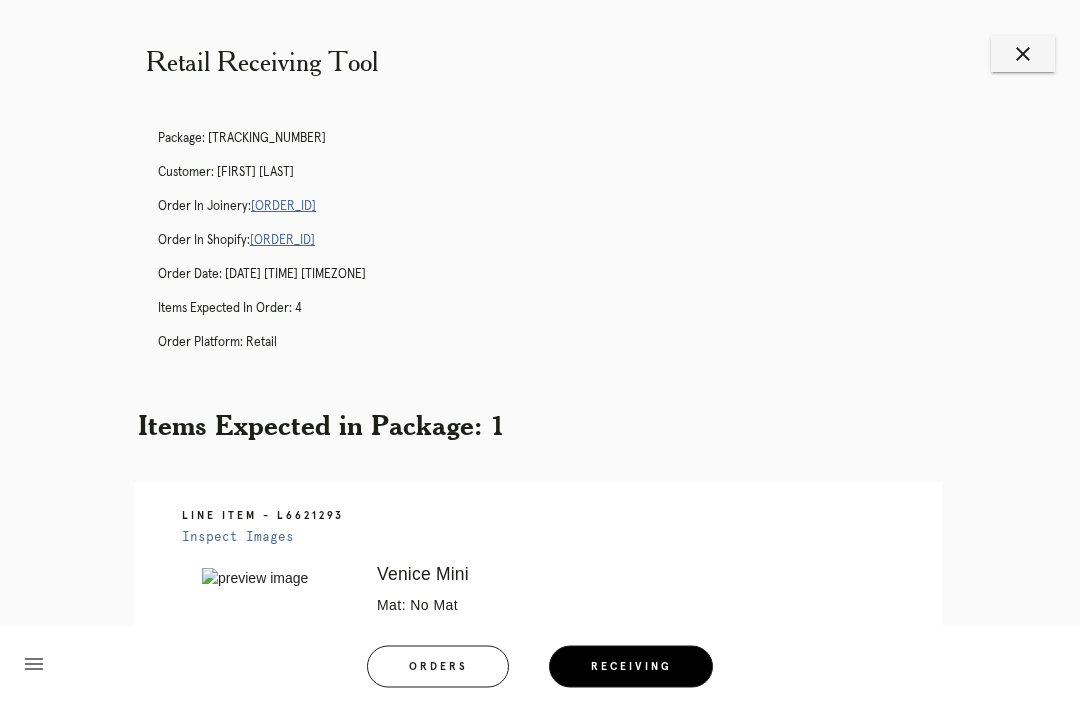 scroll, scrollTop: 0, scrollLeft: 0, axis: both 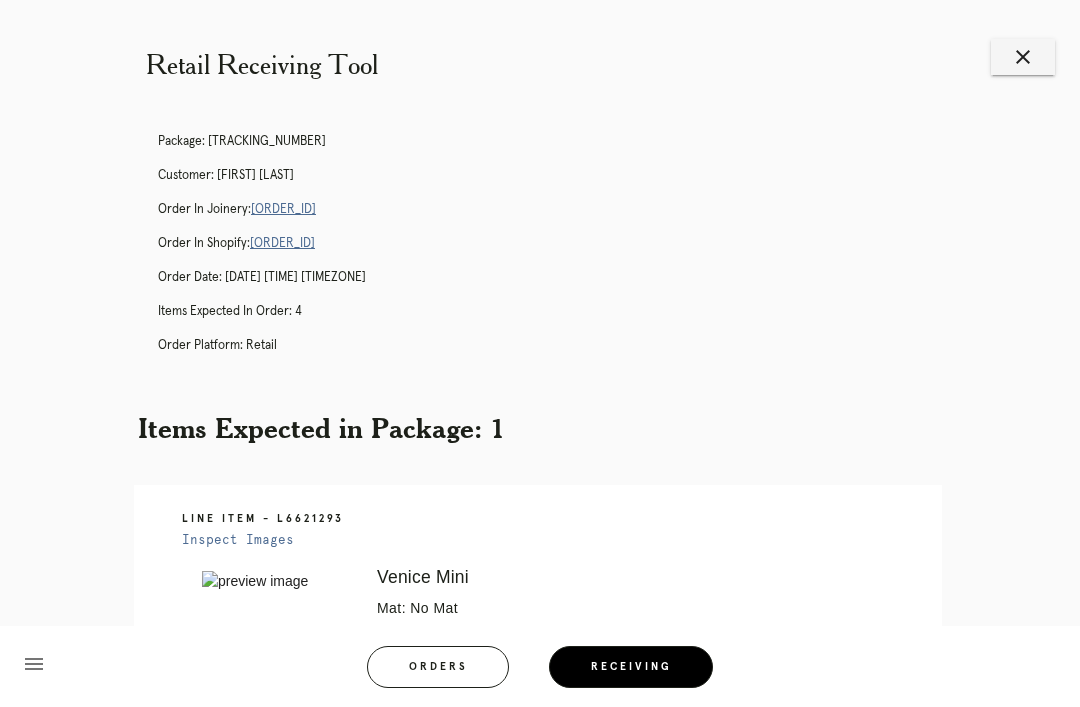 click on "Receiving" at bounding box center (631, 667) 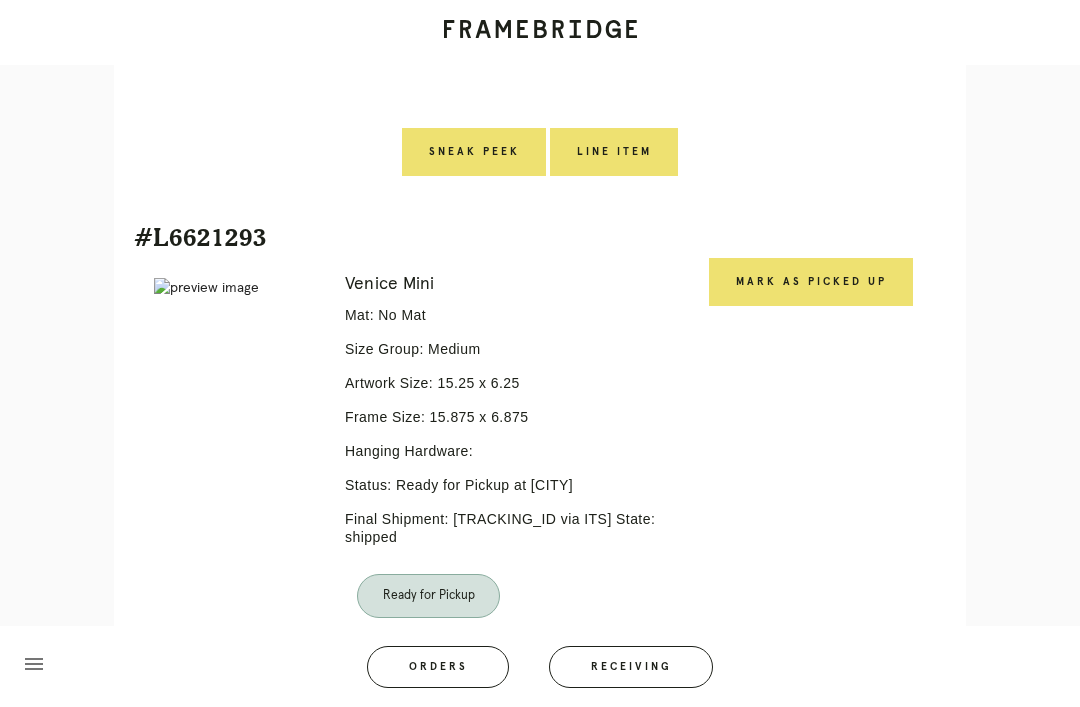 scroll, scrollTop: 1315, scrollLeft: 0, axis: vertical 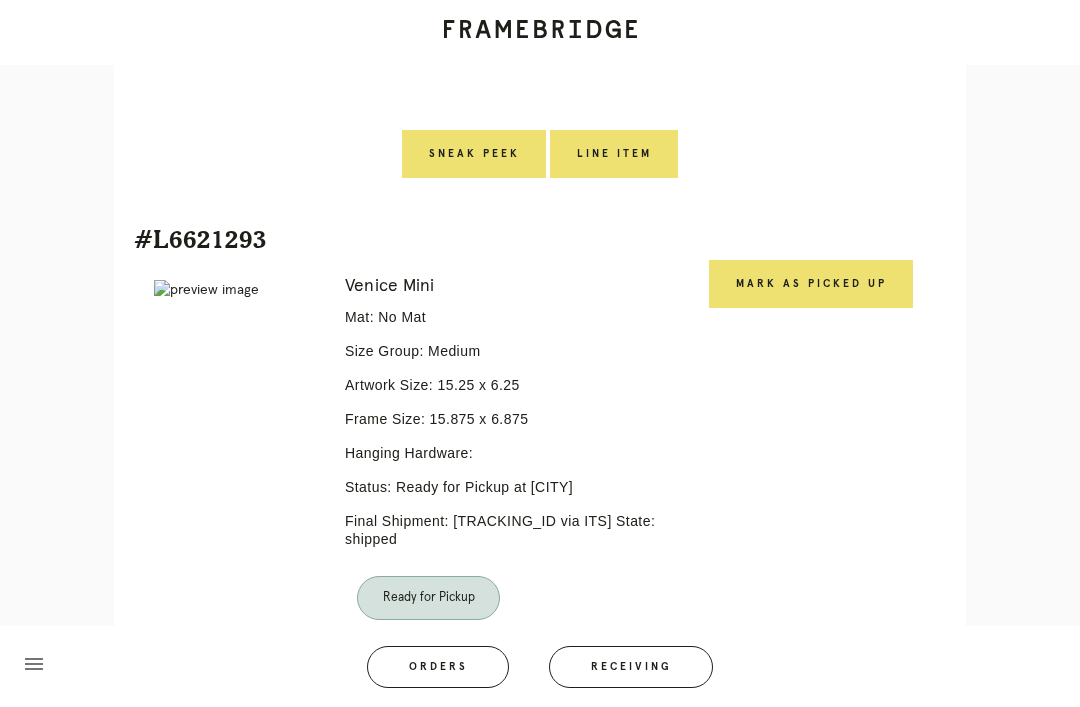 click on "Mark as Picked Up" at bounding box center (811, 284) 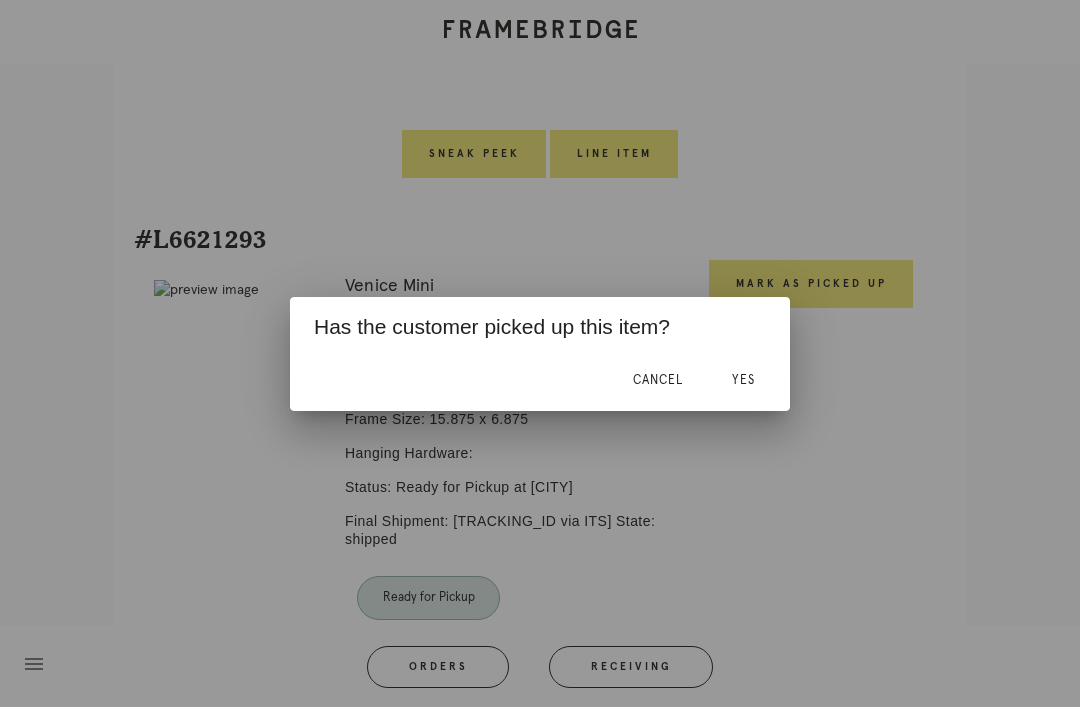 click on "Yes" at bounding box center [743, 380] 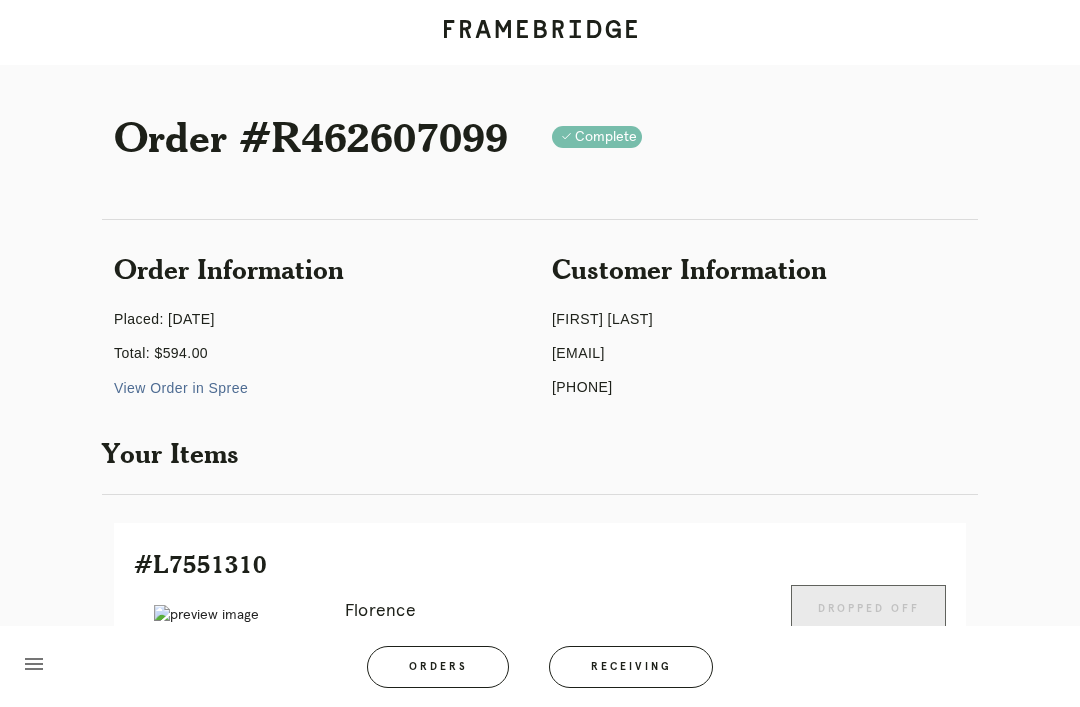scroll, scrollTop: 0, scrollLeft: 0, axis: both 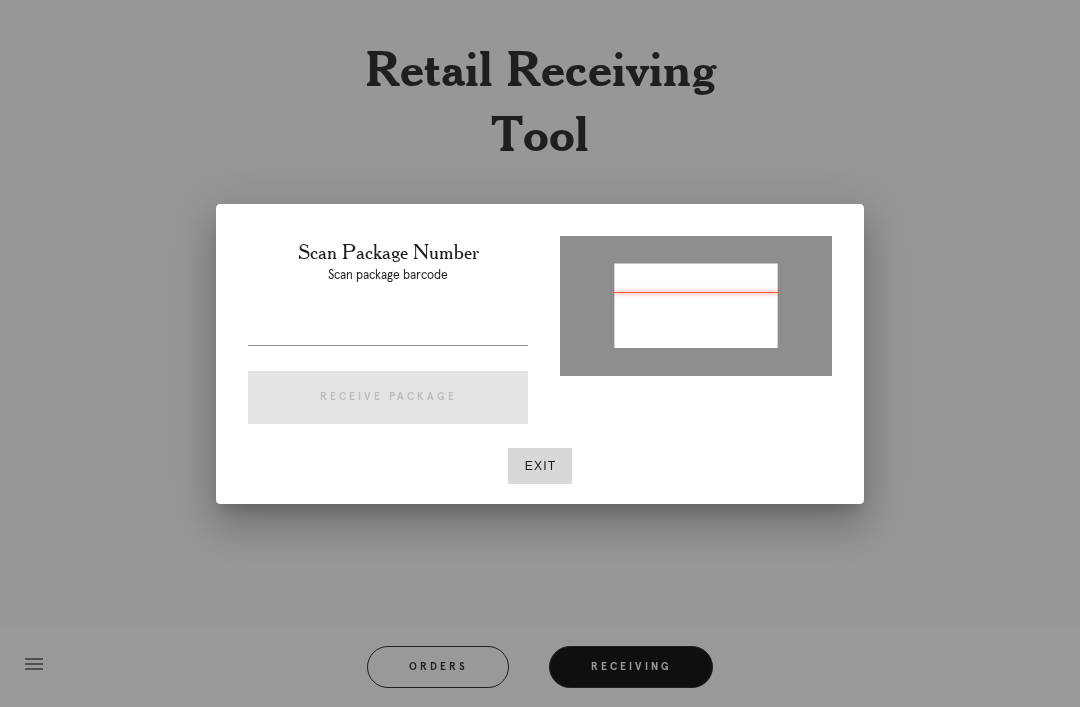 click on "Exit" at bounding box center [540, 466] 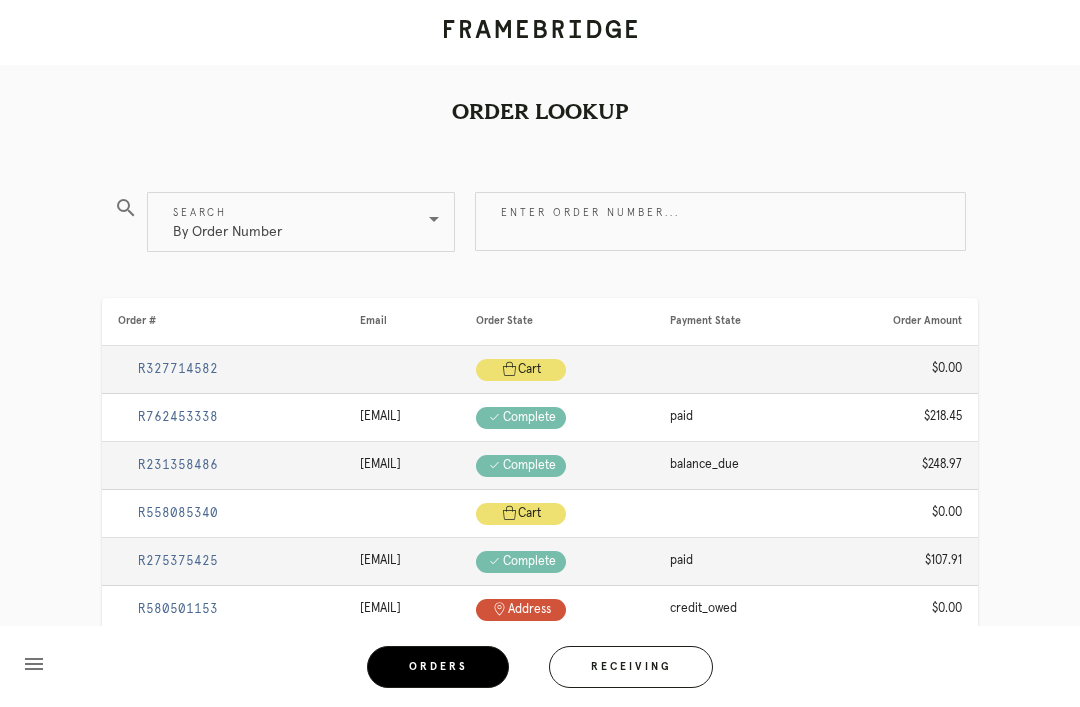 click on "Enter order number..." at bounding box center [720, 221] 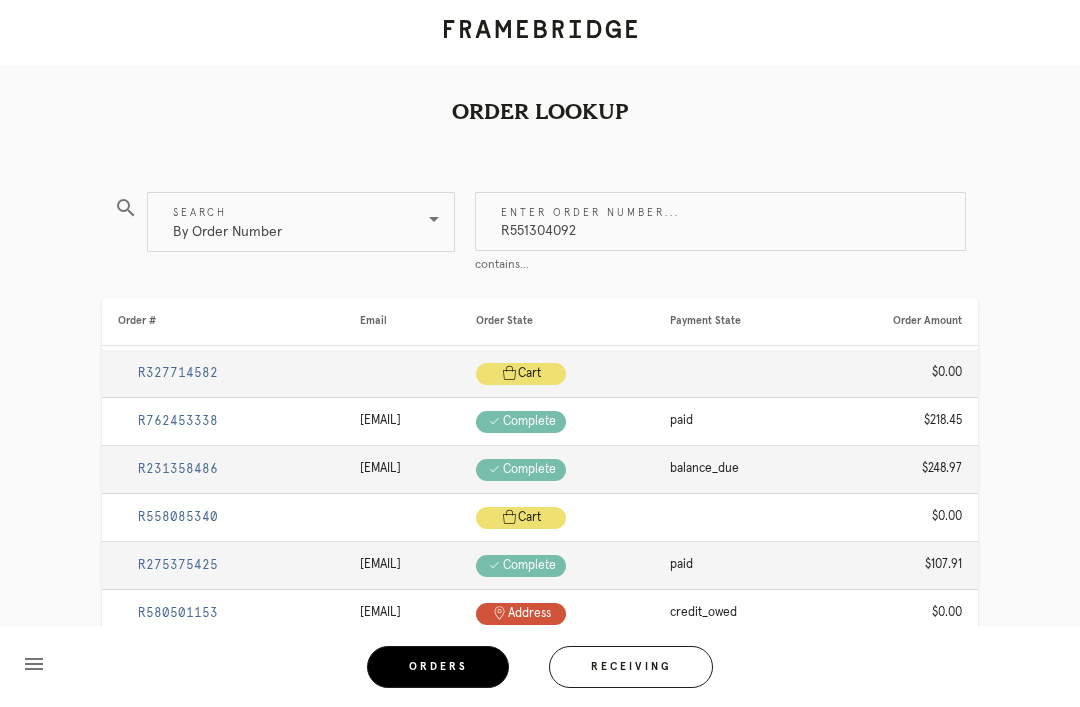 type on "R551304092" 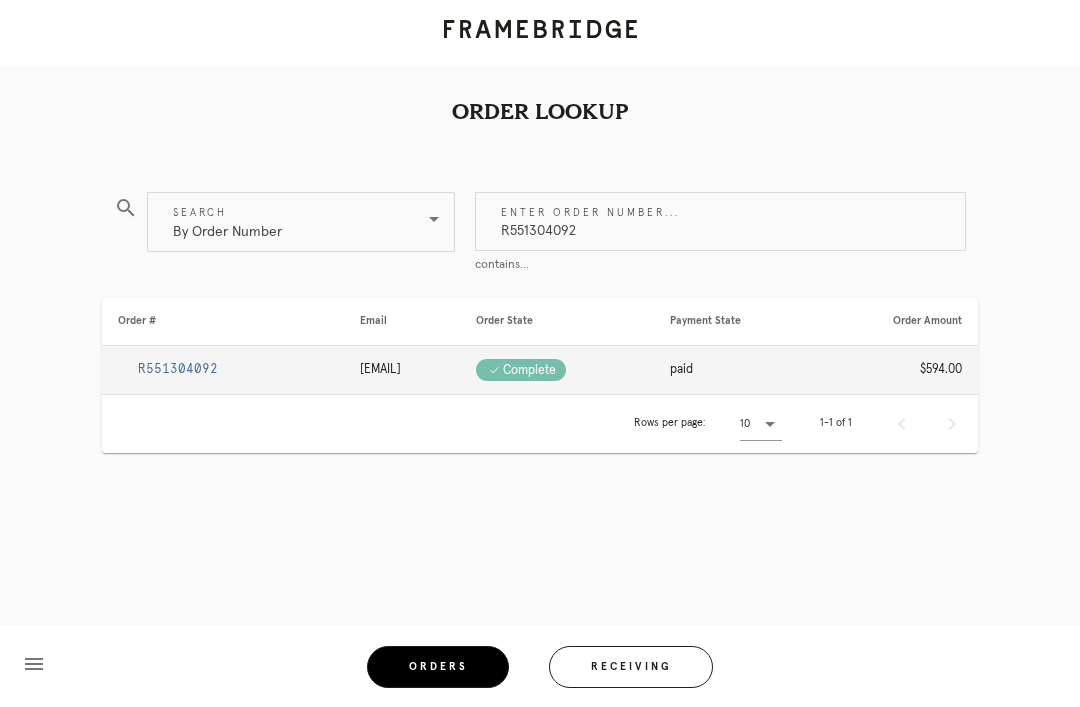 click on "[EMAIL]" at bounding box center [402, 370] 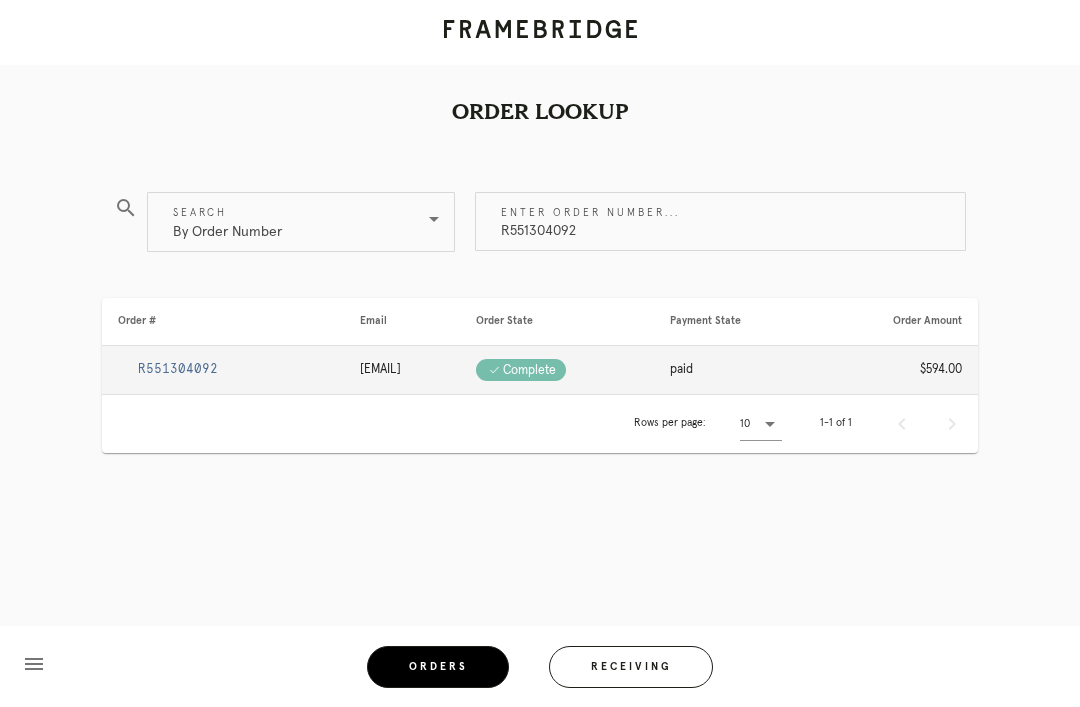 click on "R551304092" at bounding box center (178, 369) 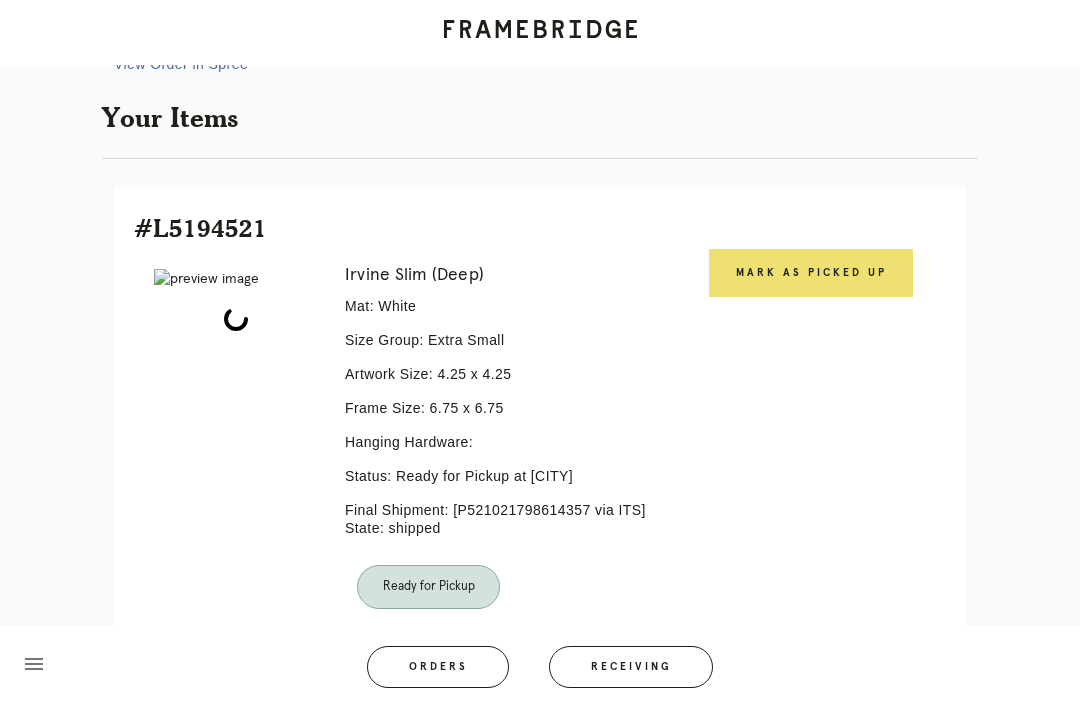 scroll, scrollTop: 342, scrollLeft: 0, axis: vertical 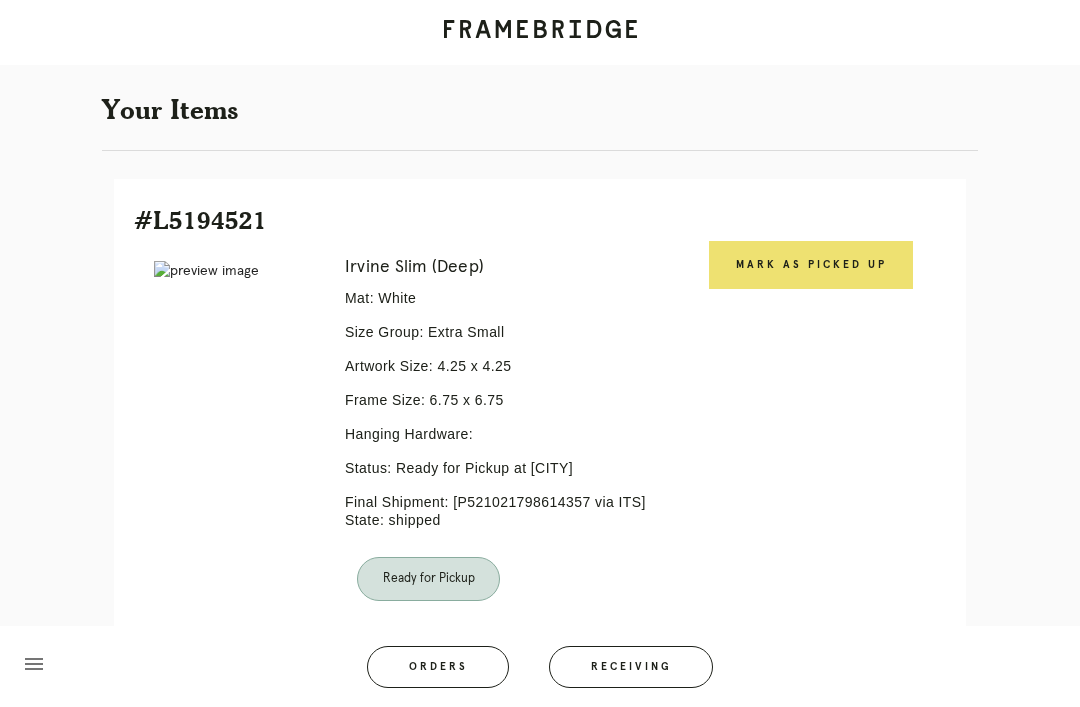 click on "Mark as Picked Up" at bounding box center (811, 265) 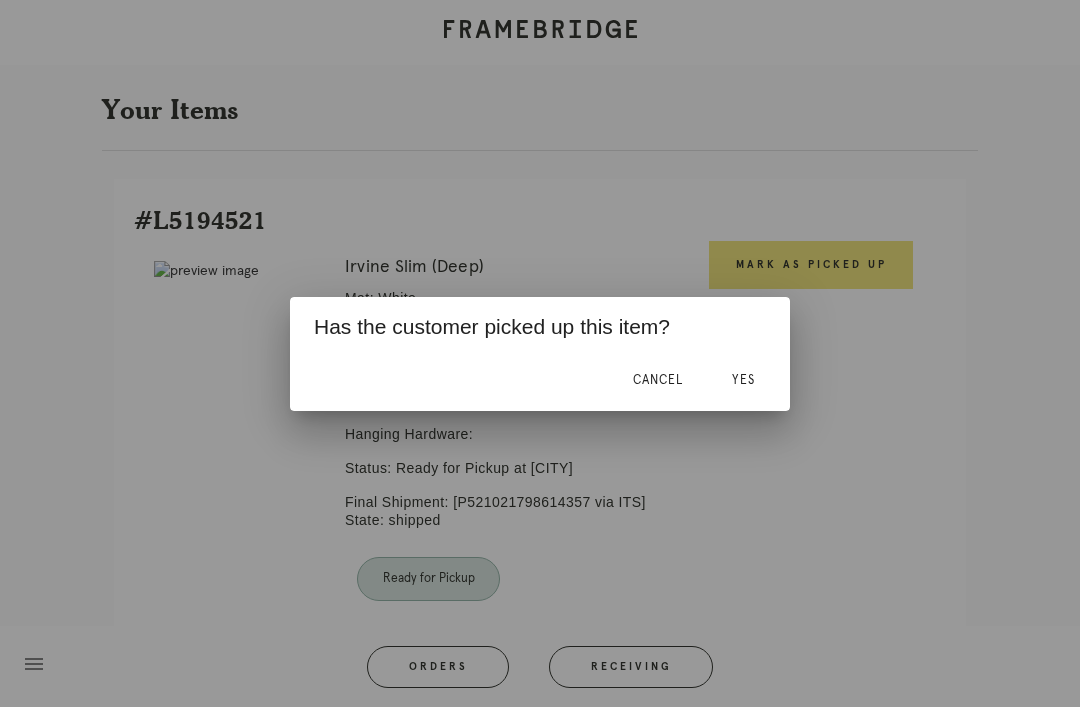 click on "Yes" at bounding box center [743, 381] 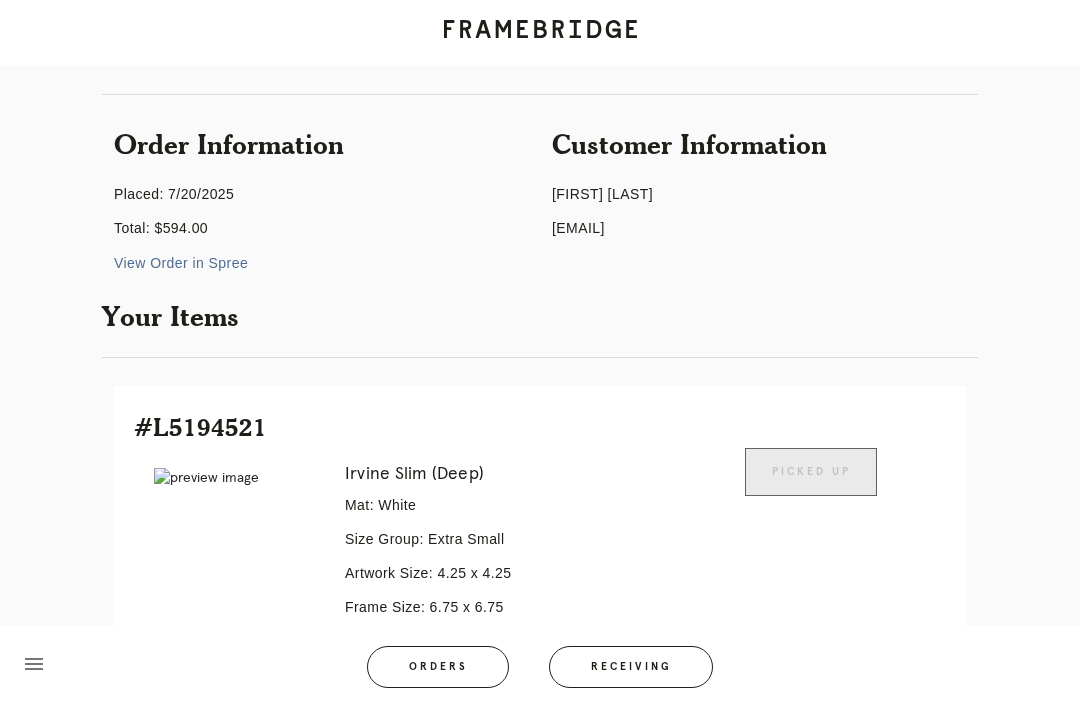 scroll, scrollTop: 0, scrollLeft: 0, axis: both 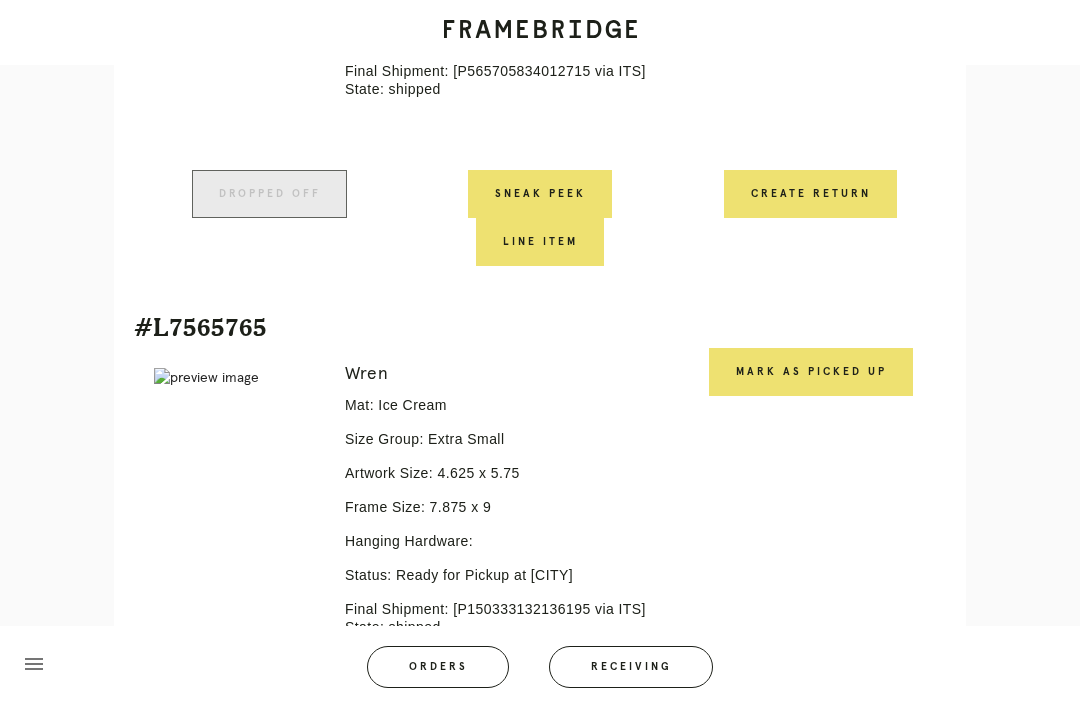 click on "Mark as Picked Up" at bounding box center [811, 372] 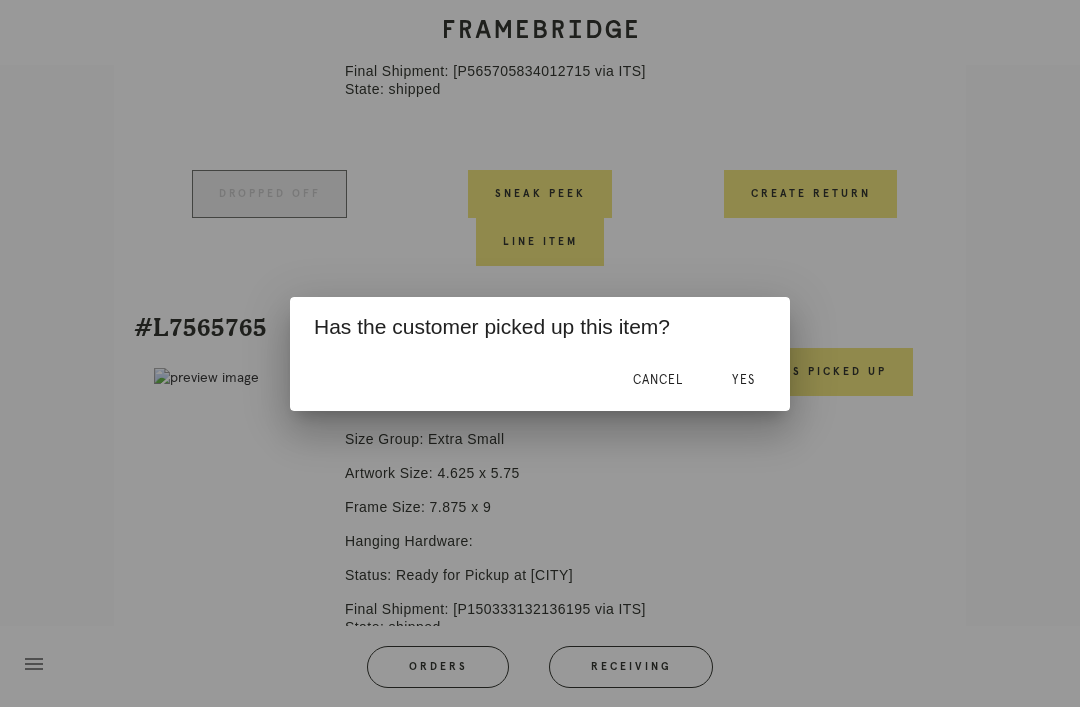 click on "Yes" at bounding box center (743, 381) 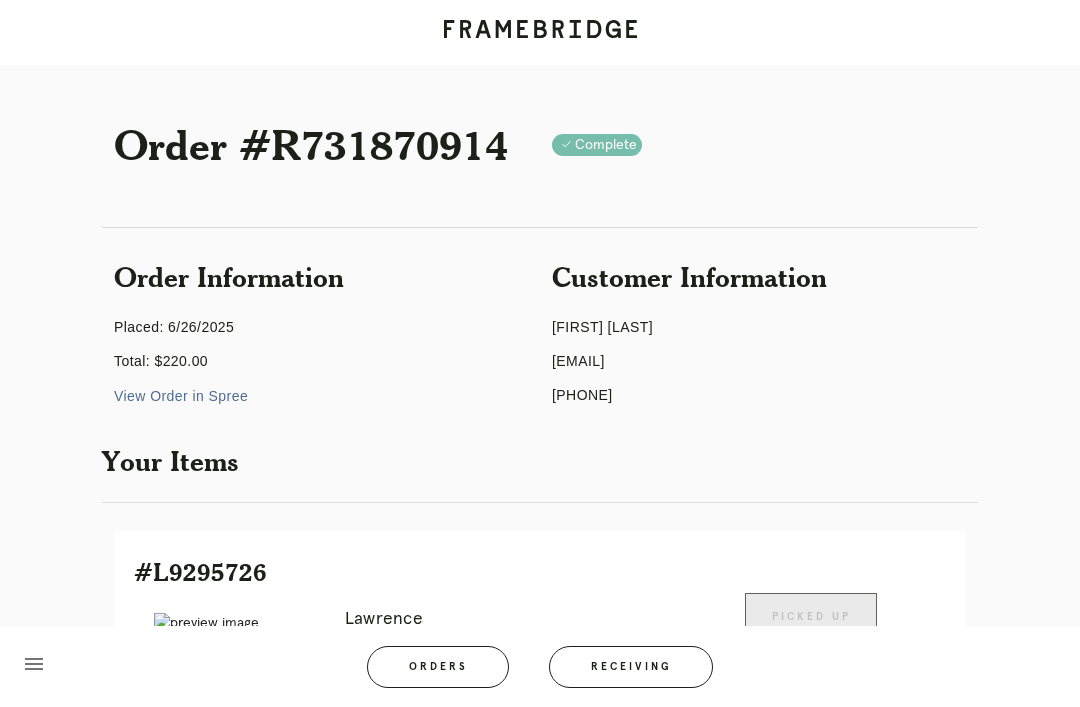 scroll, scrollTop: 0, scrollLeft: 0, axis: both 